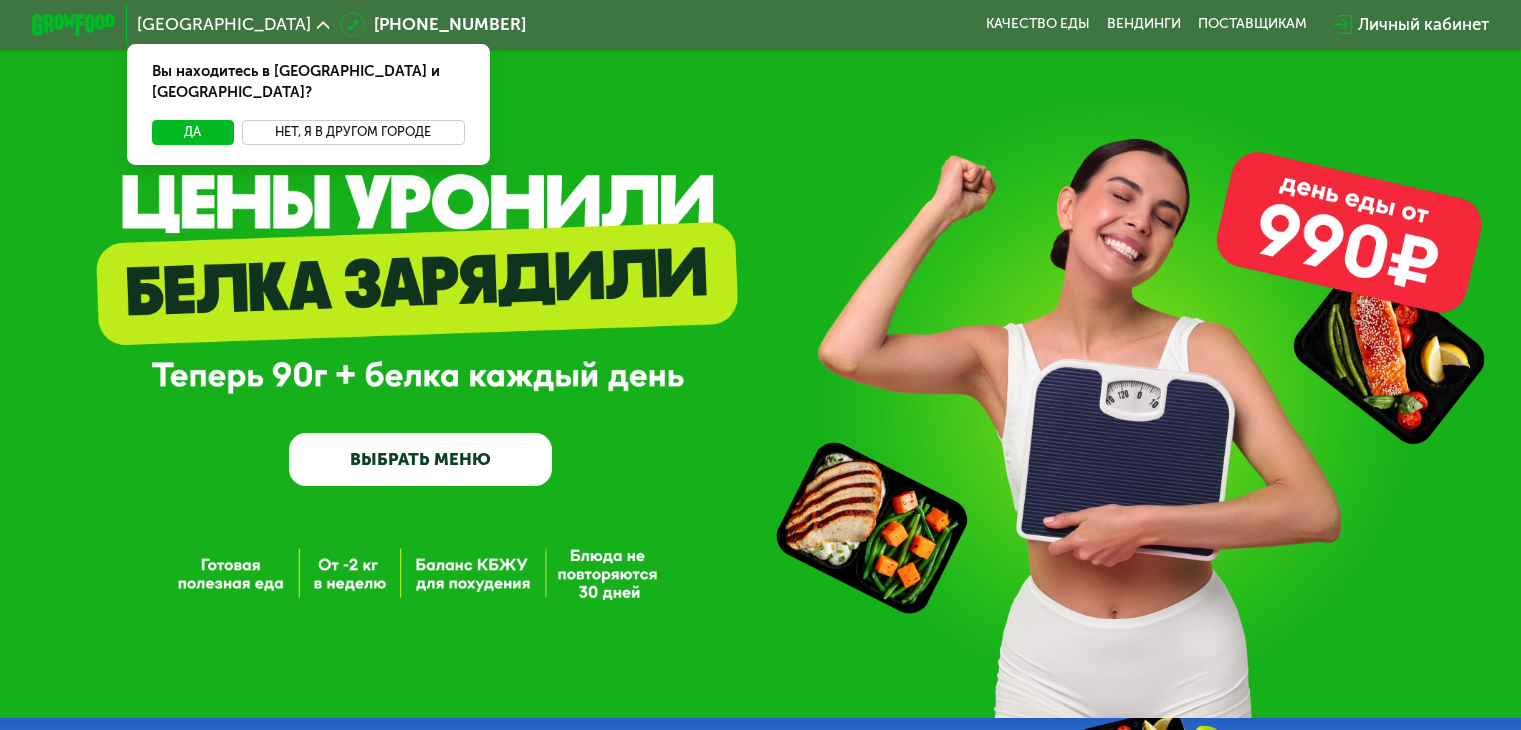 scroll, scrollTop: 0, scrollLeft: 0, axis: both 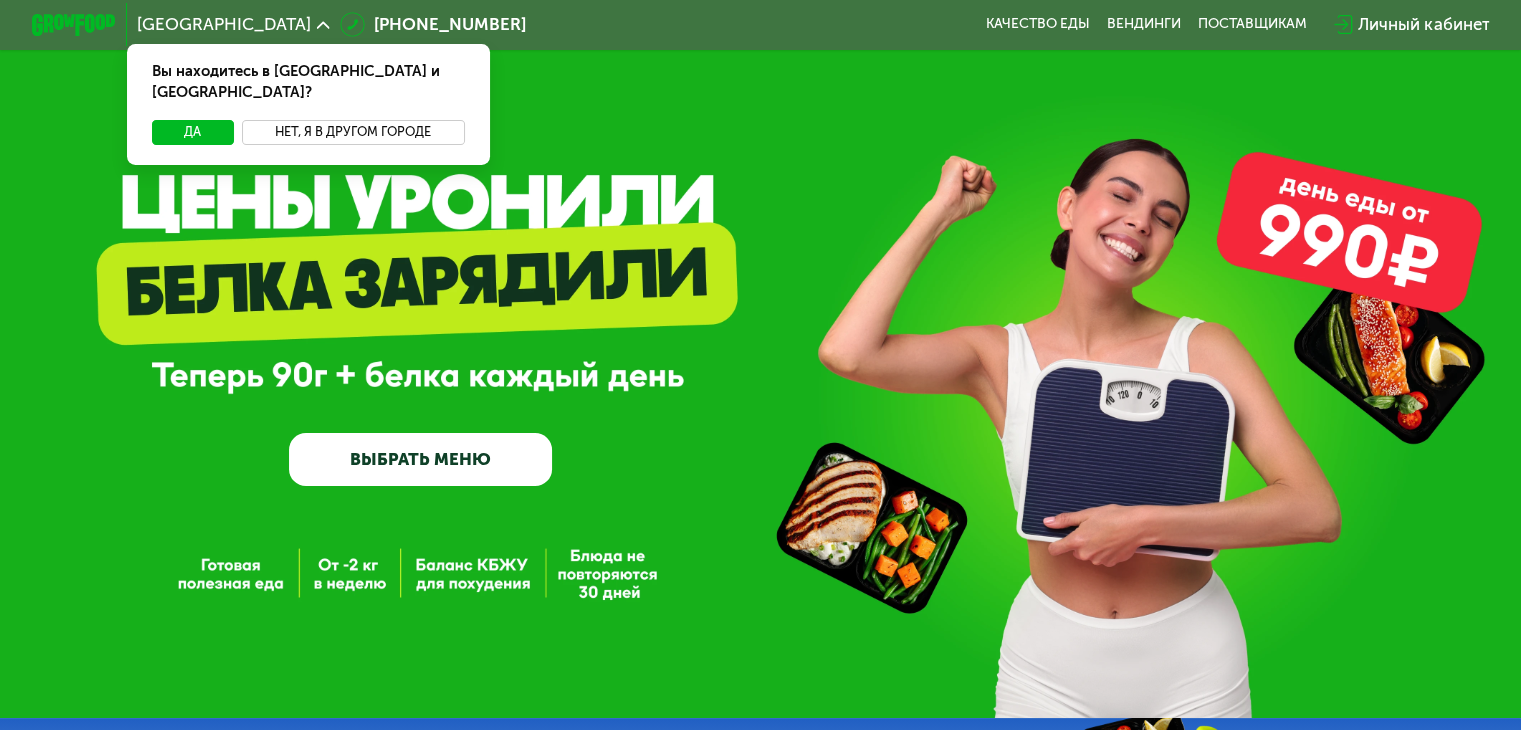 click on "Нет, я в другом городе" at bounding box center [353, 132] 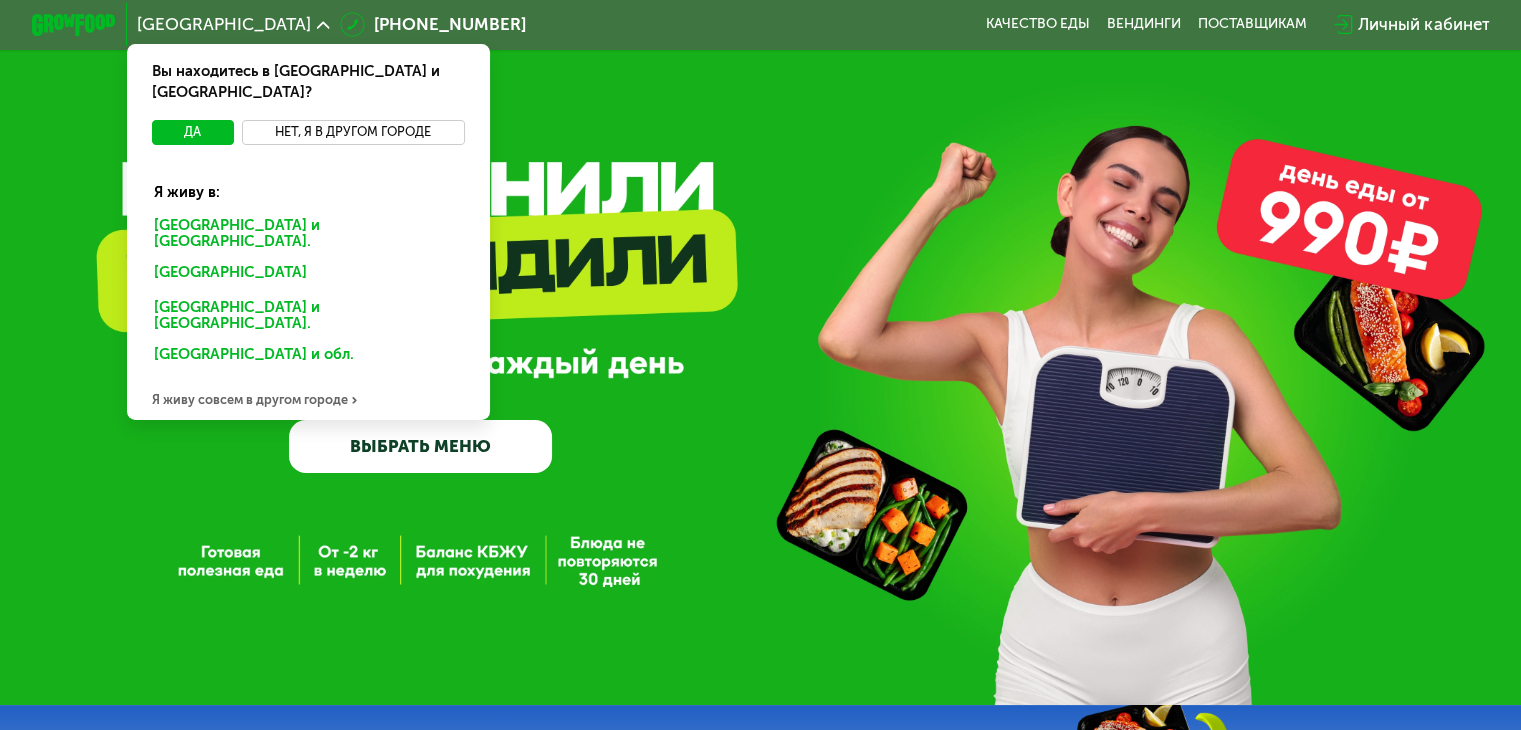 scroll, scrollTop: 100, scrollLeft: 0, axis: vertical 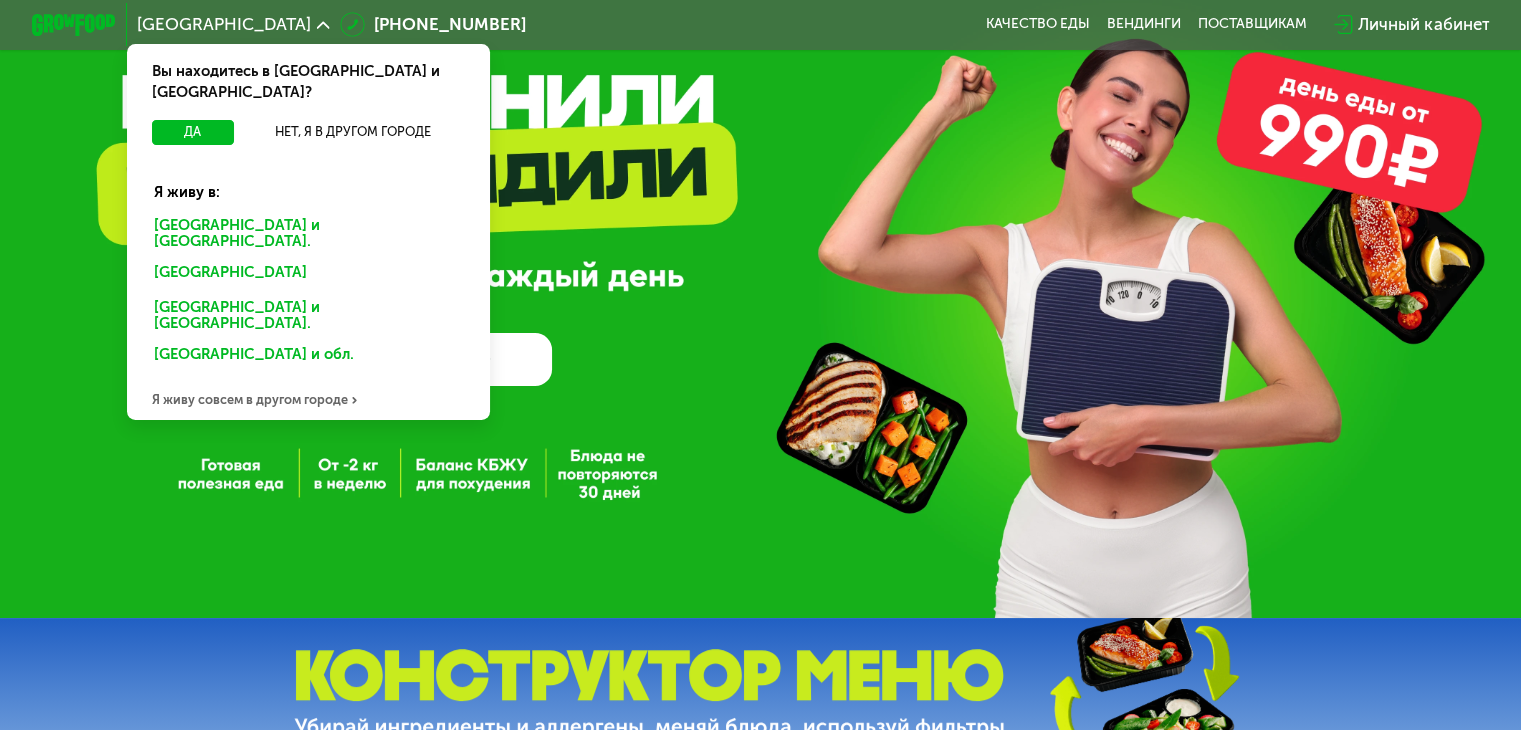 click on "Я живу совсем в другом городе" at bounding box center (308, 399) 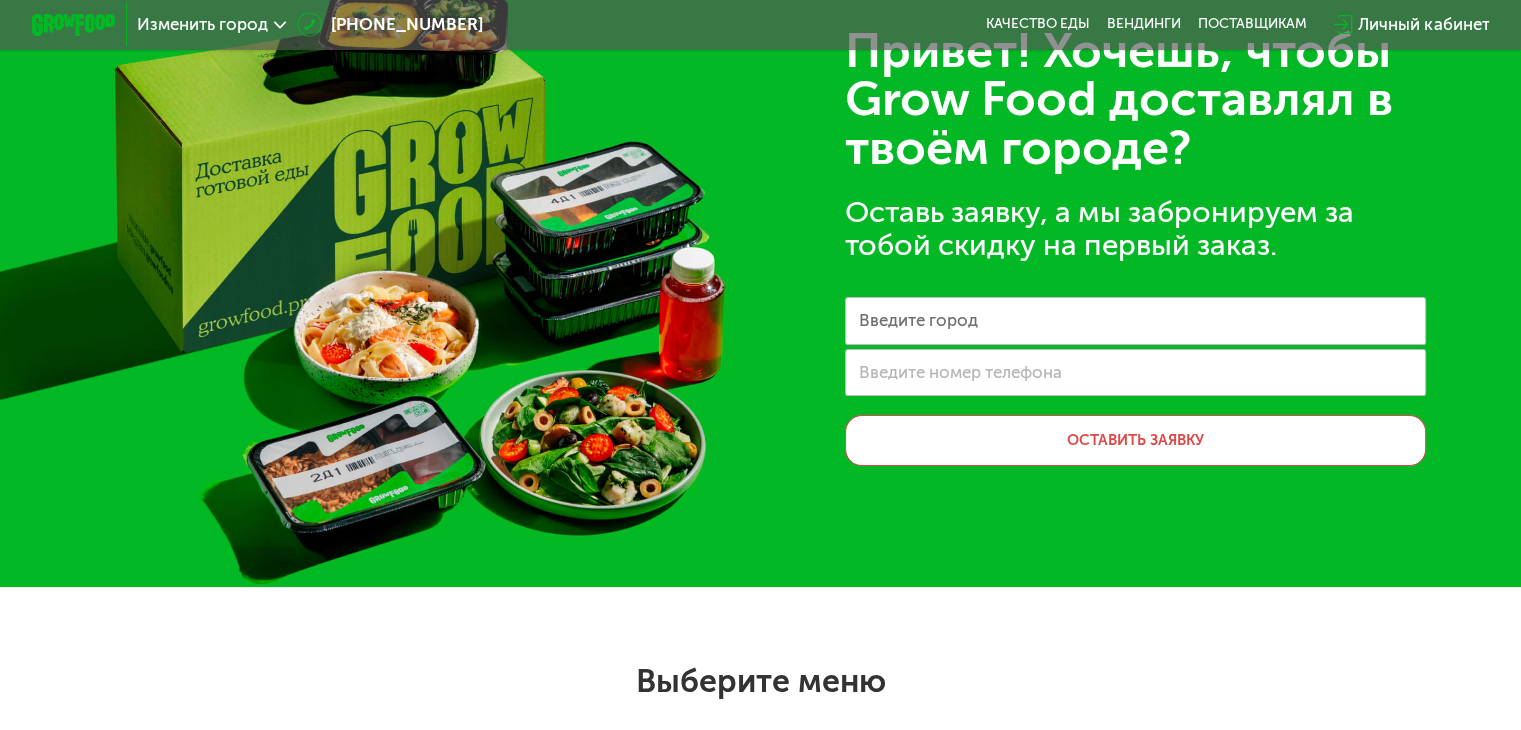 click on "Введите город" at bounding box center (918, 321) 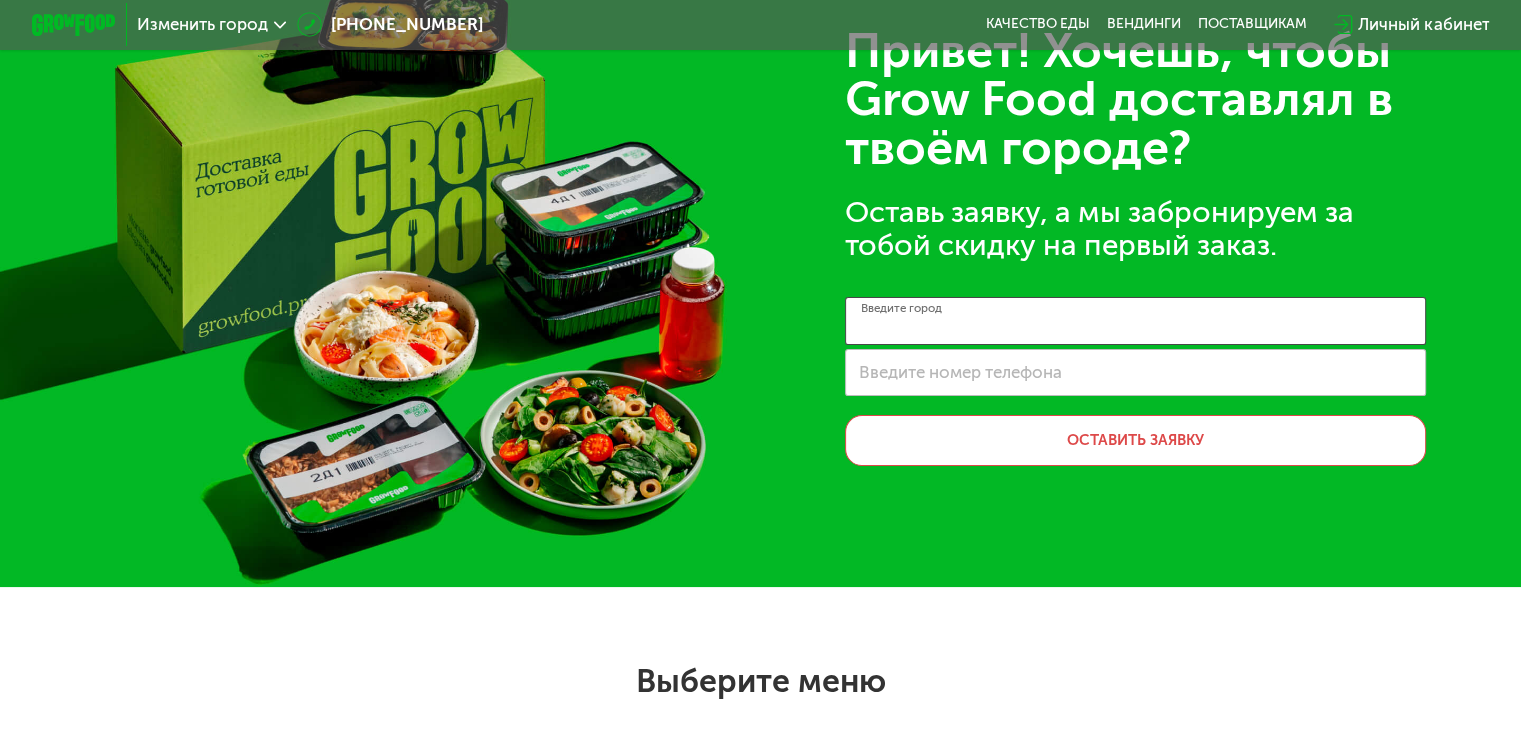 click on "Введите город" at bounding box center [1135, 321] 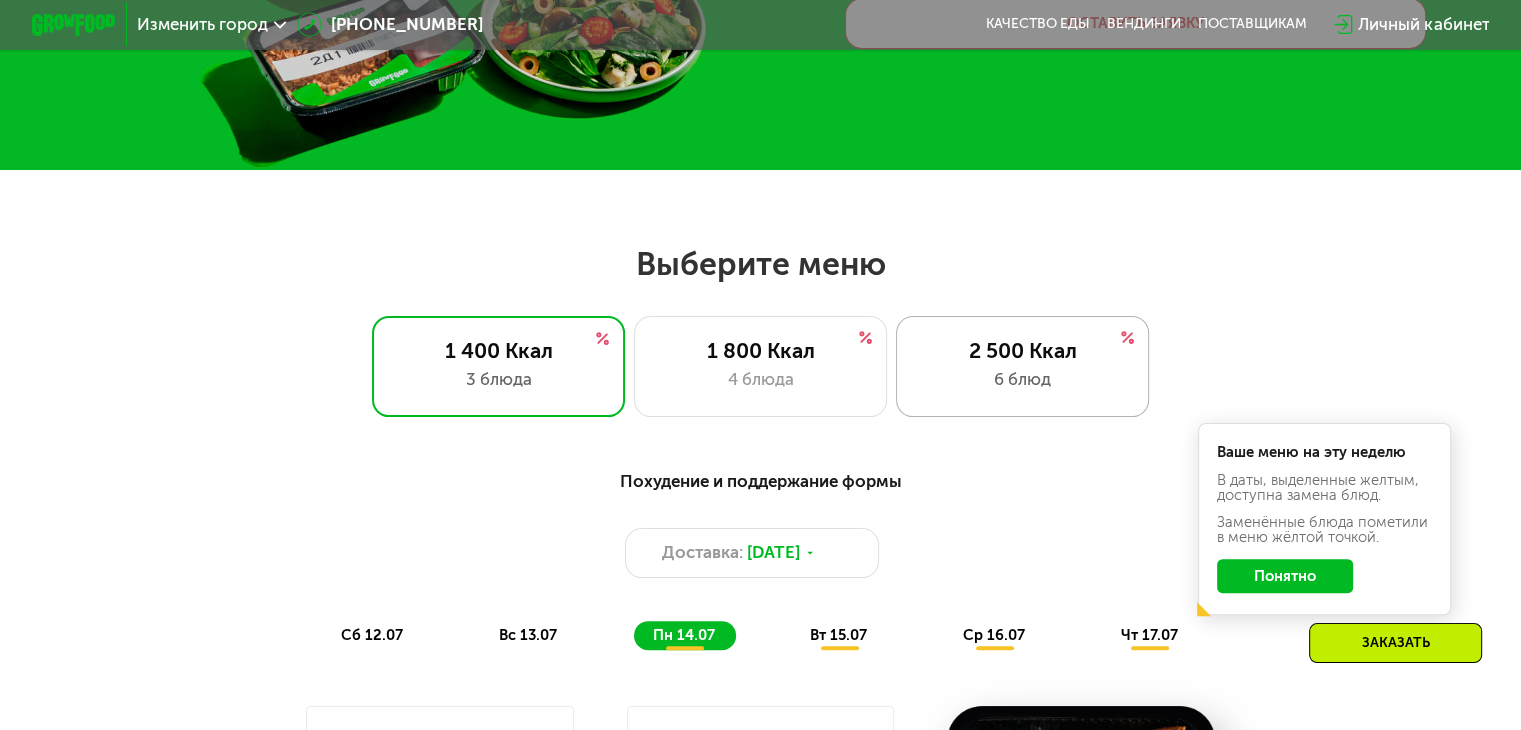scroll, scrollTop: 600, scrollLeft: 0, axis: vertical 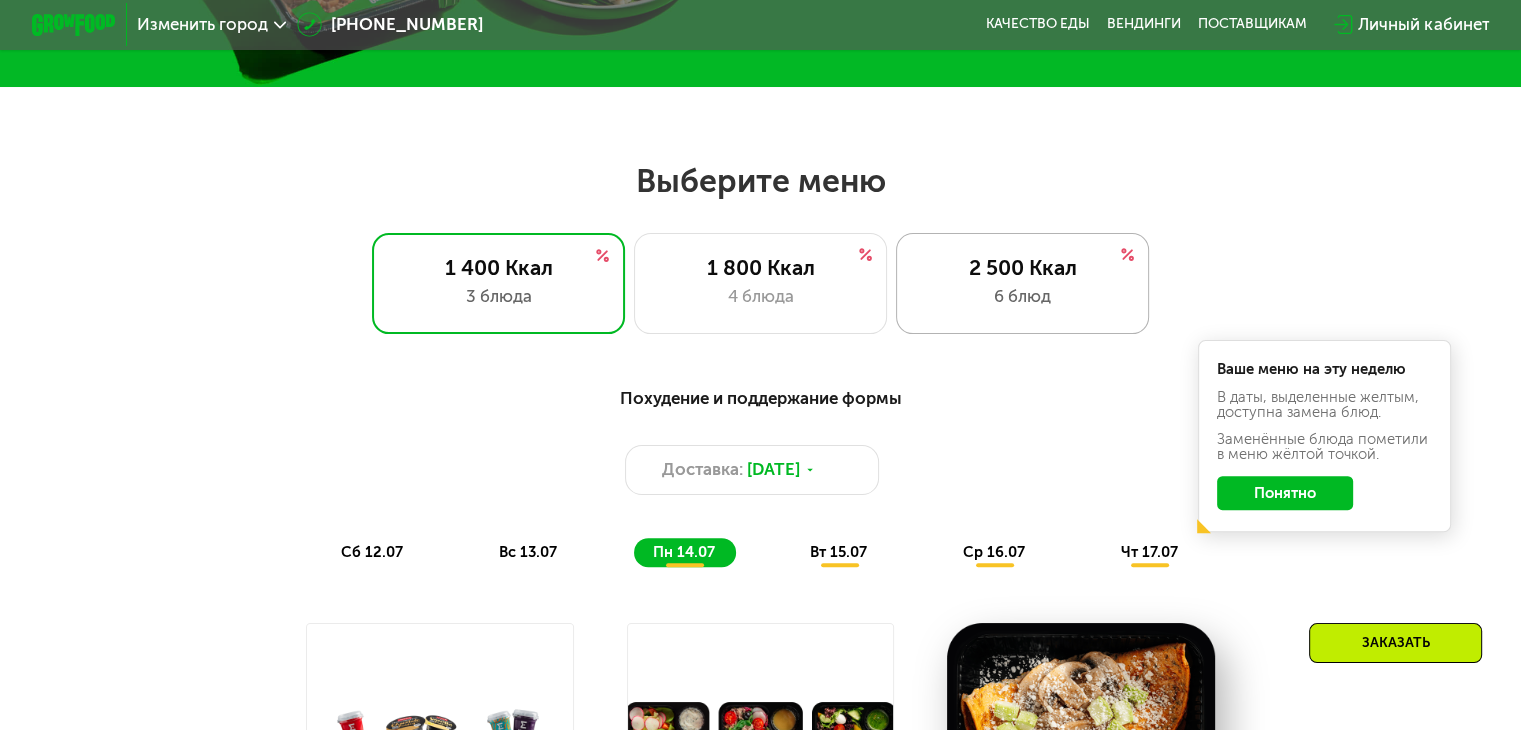 type on "**********" 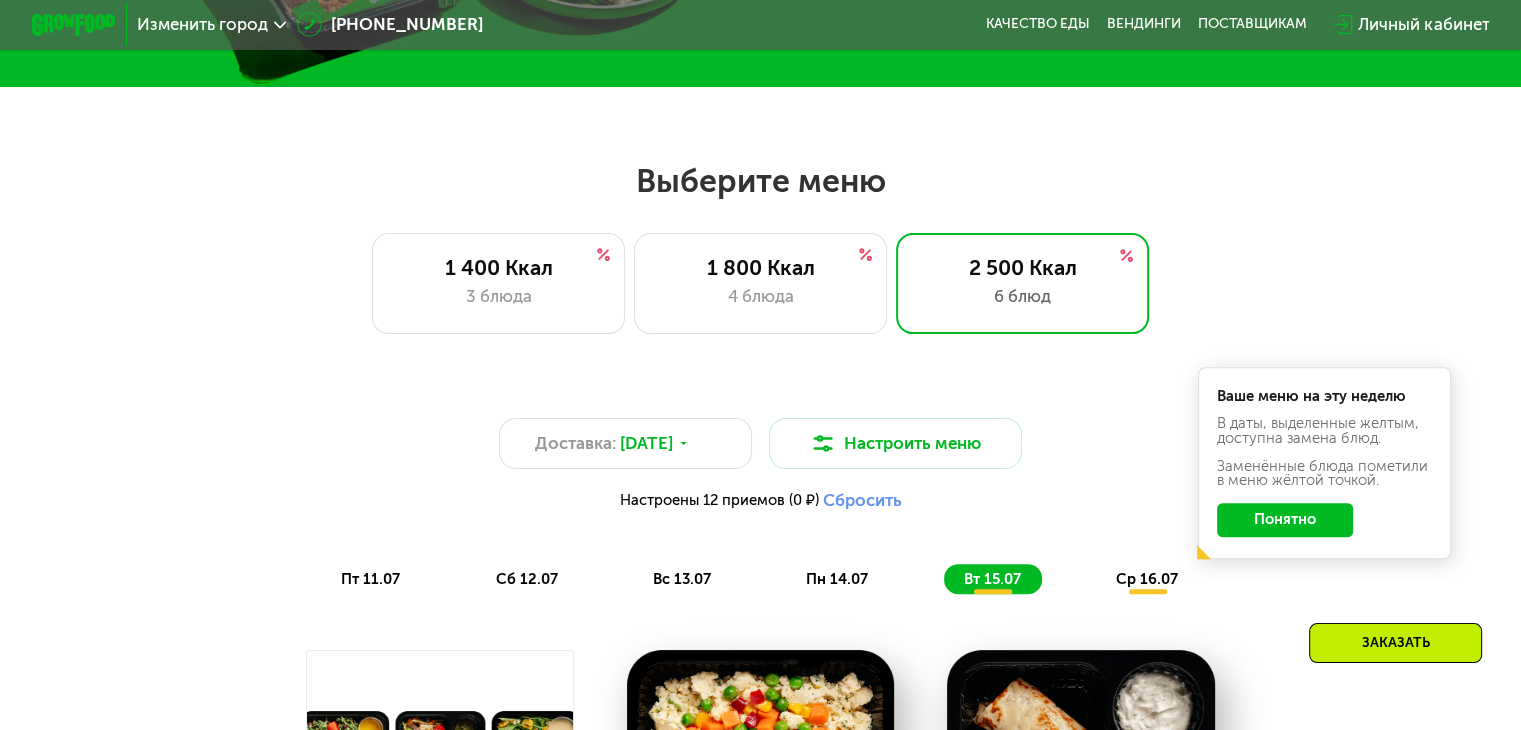 click on "Понятно" 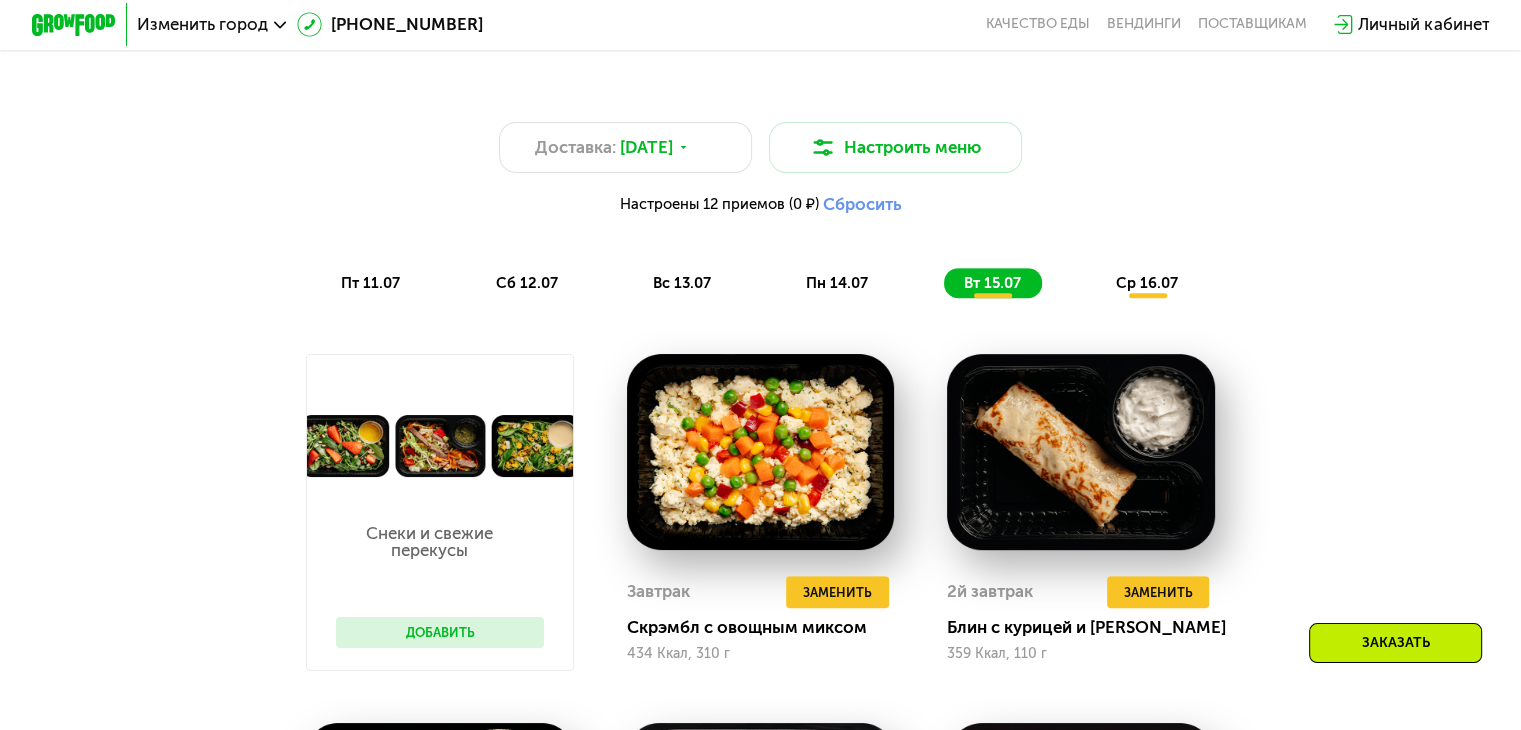 scroll, scrollTop: 1000, scrollLeft: 0, axis: vertical 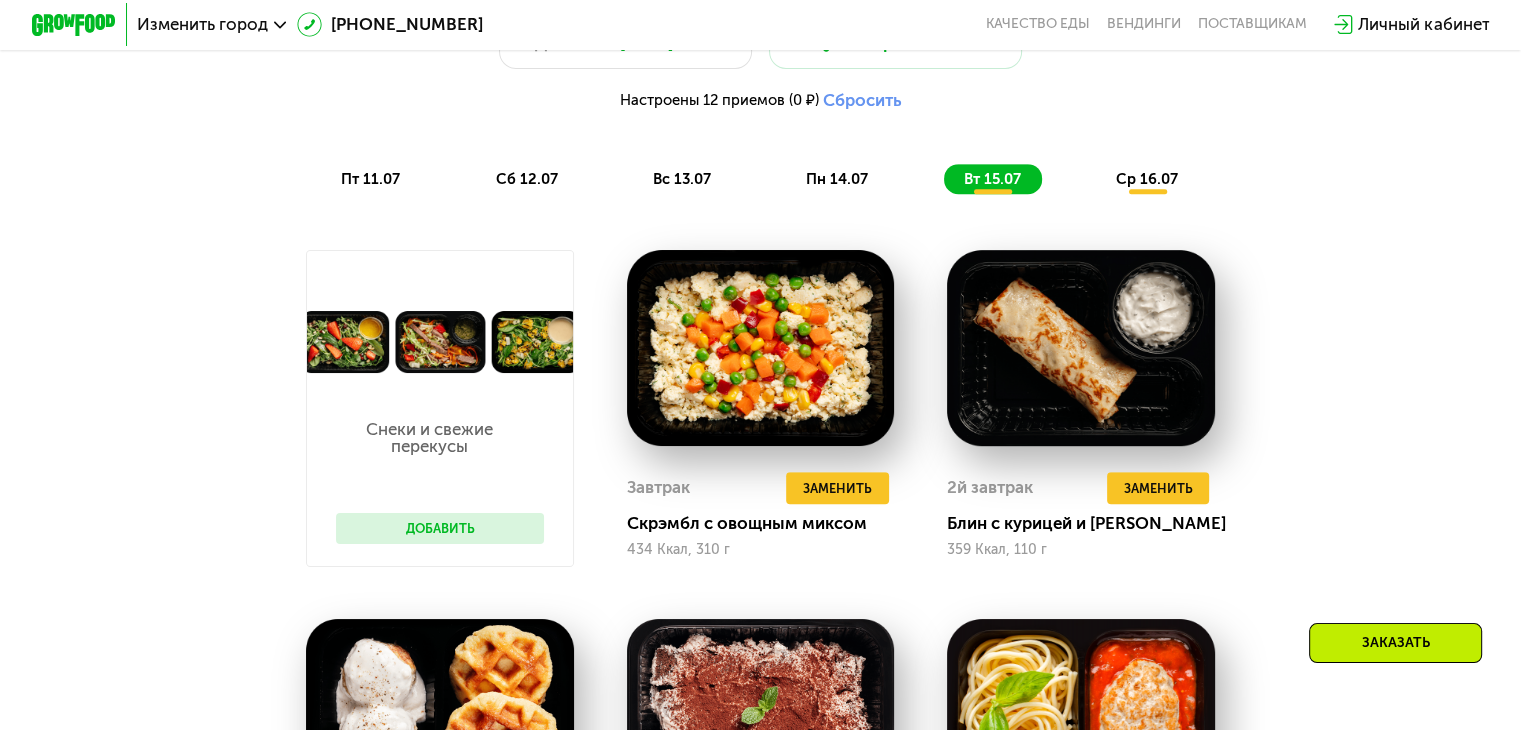 click on "Добавить" at bounding box center [440, 529] 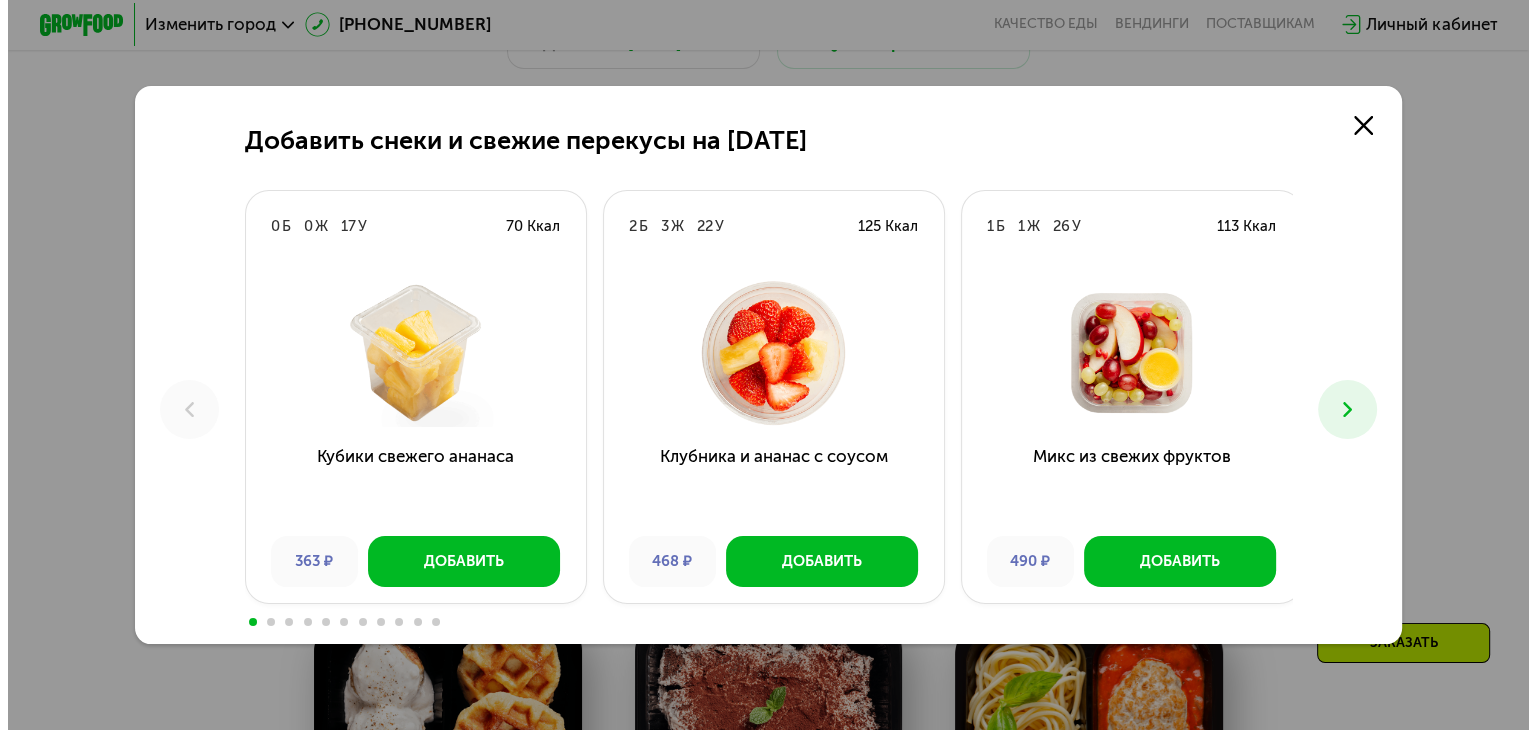 scroll, scrollTop: 0, scrollLeft: 0, axis: both 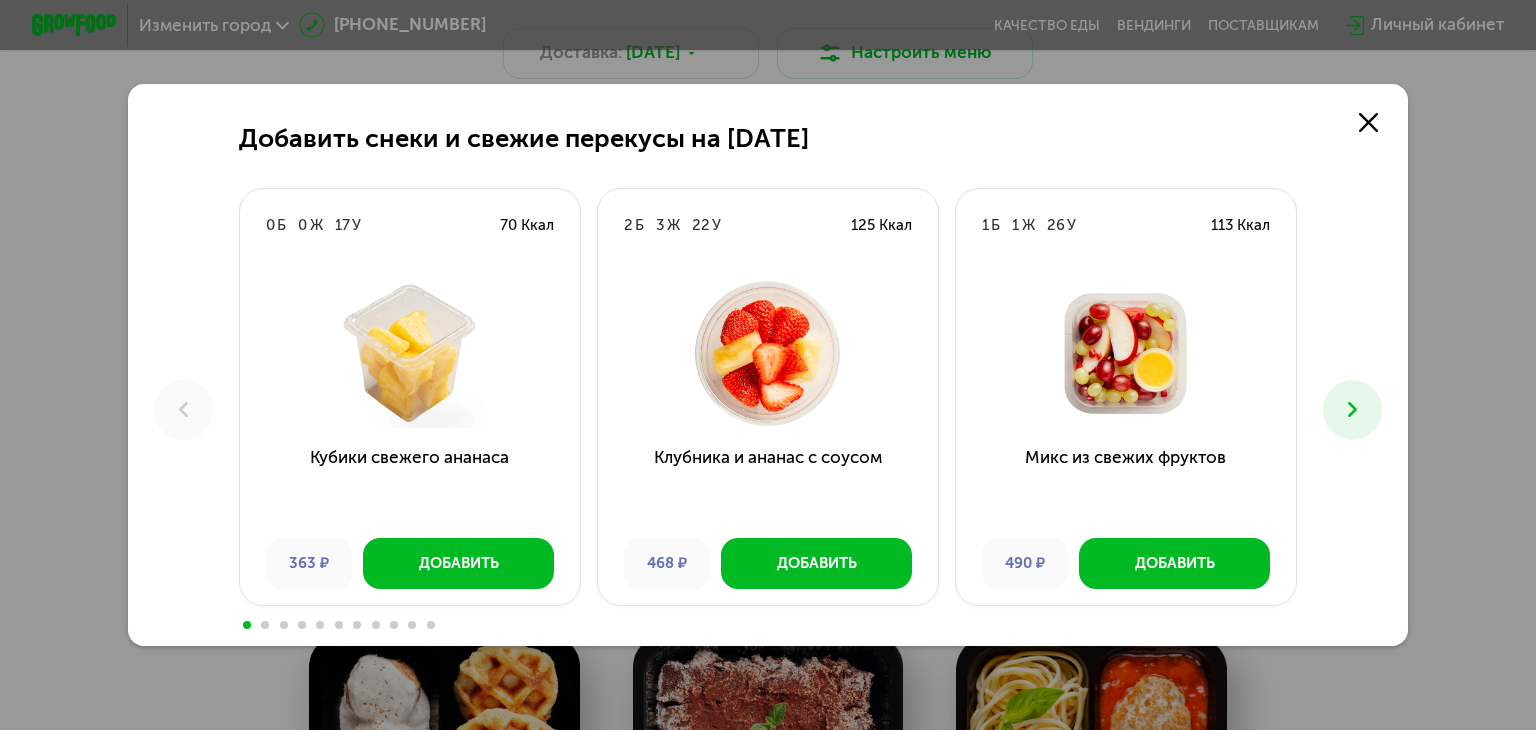 click 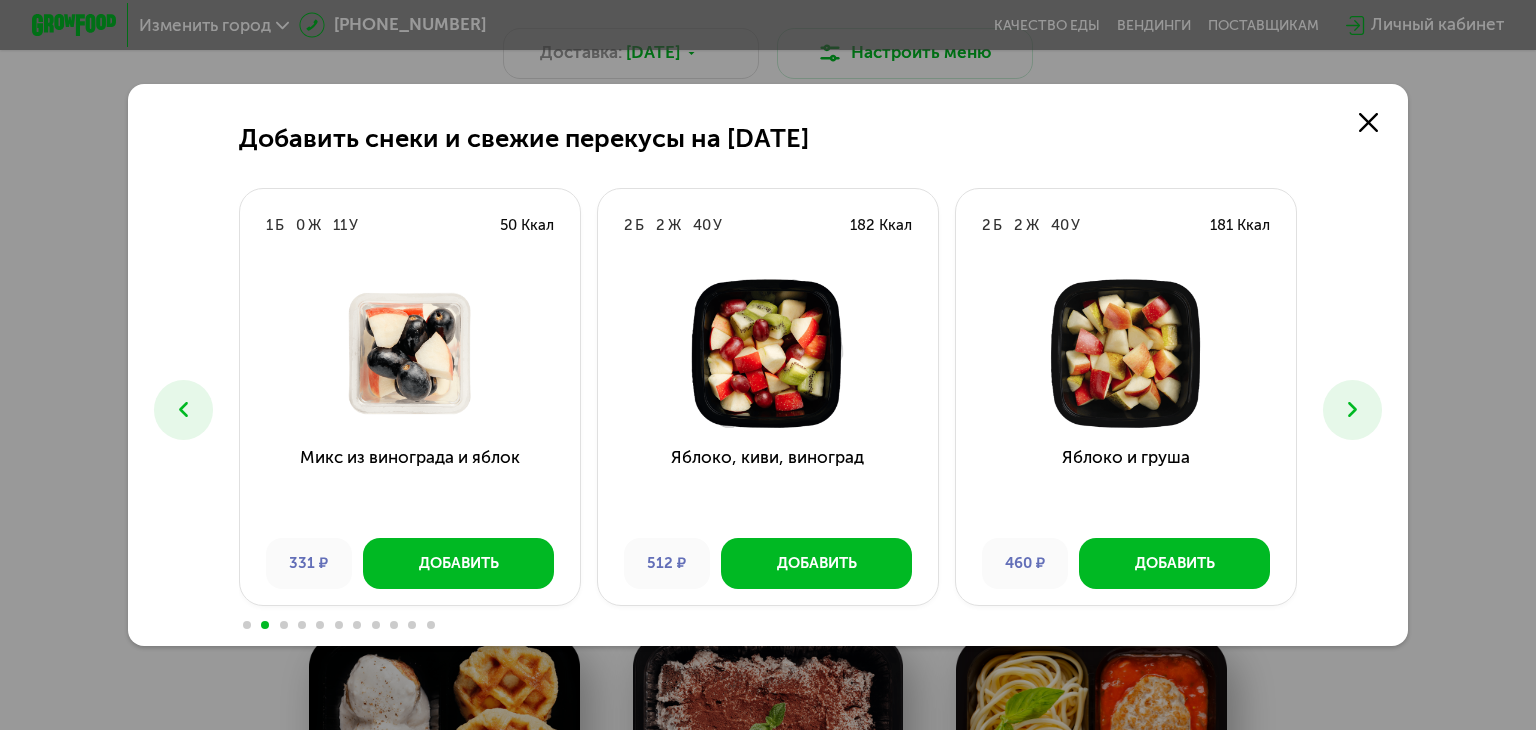 click 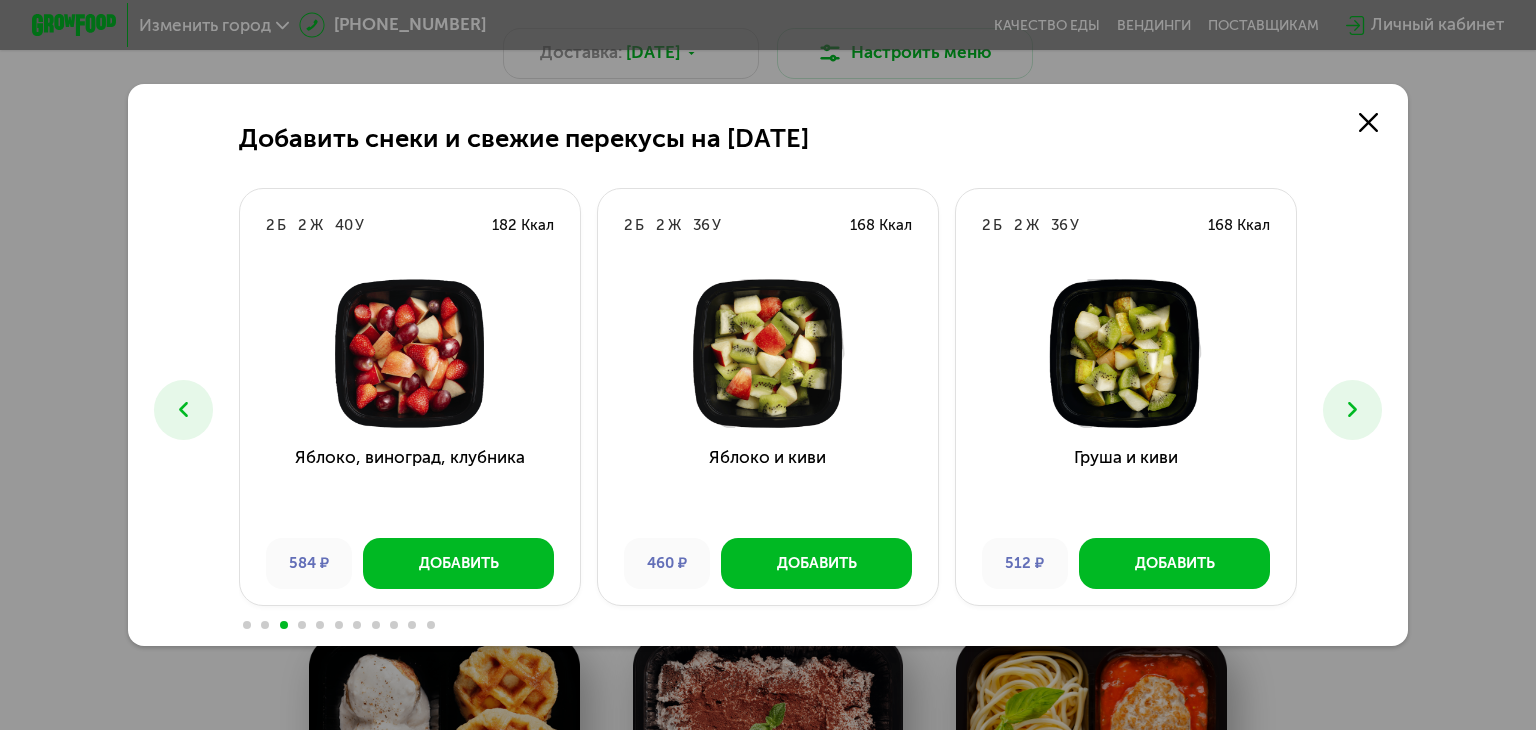 click 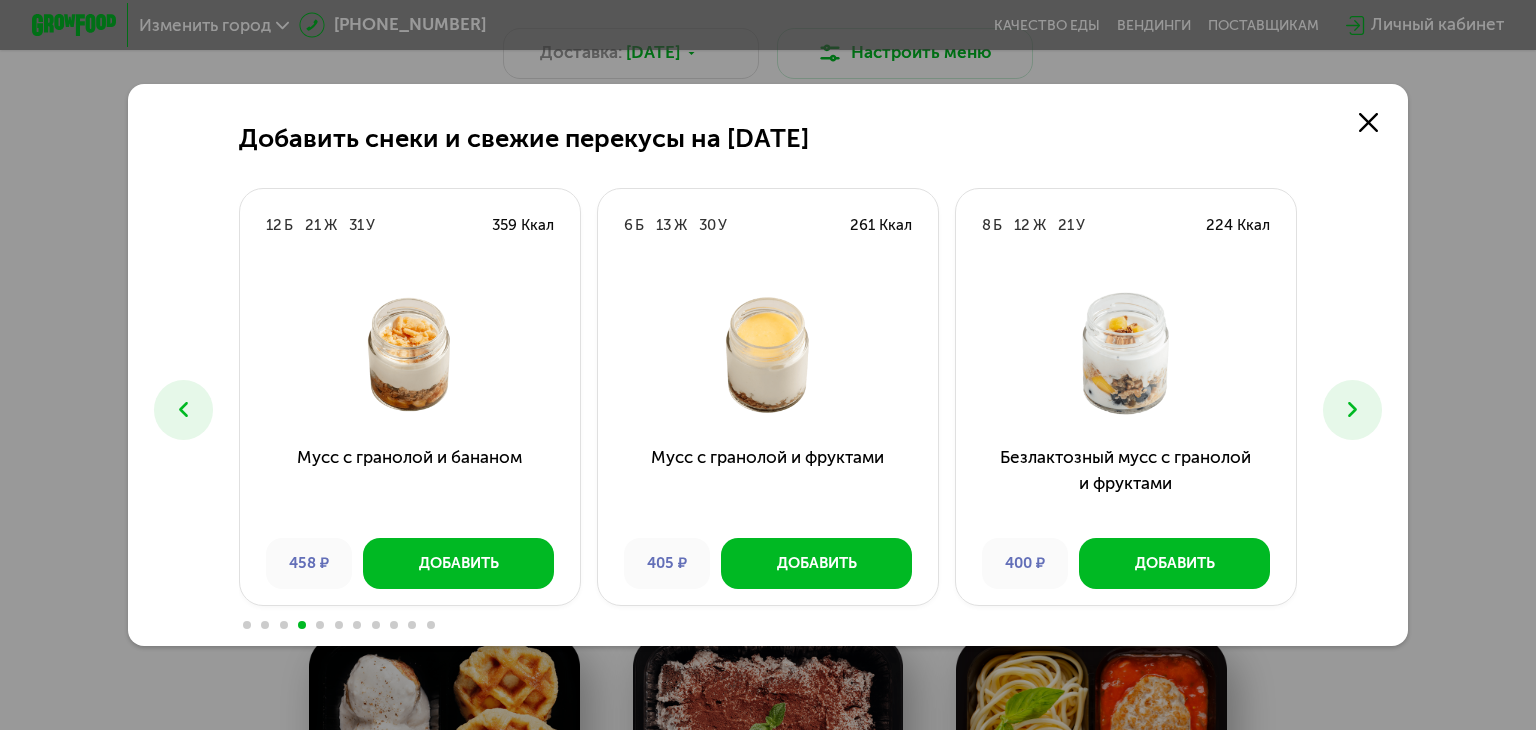 click 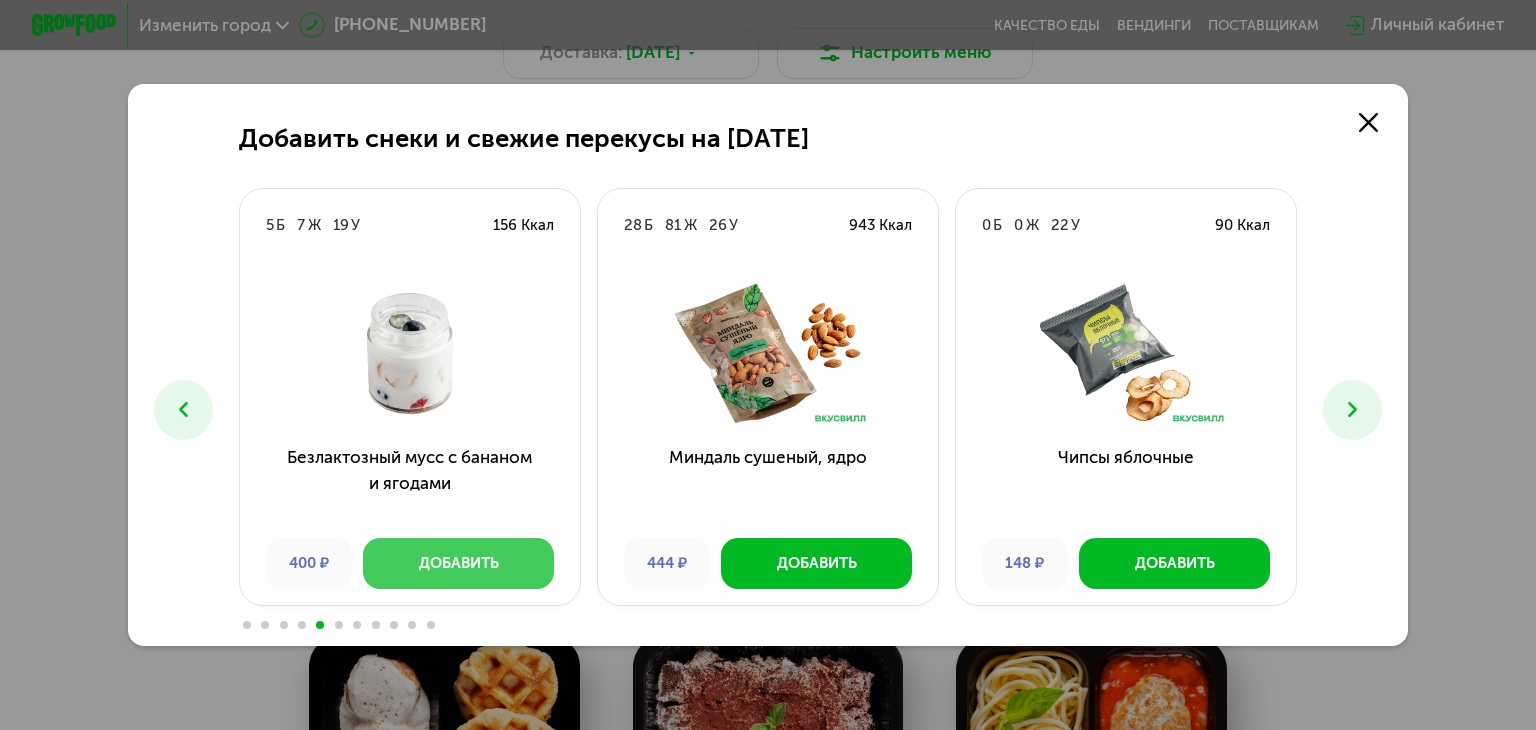 click on "Добавить" at bounding box center [459, 563] 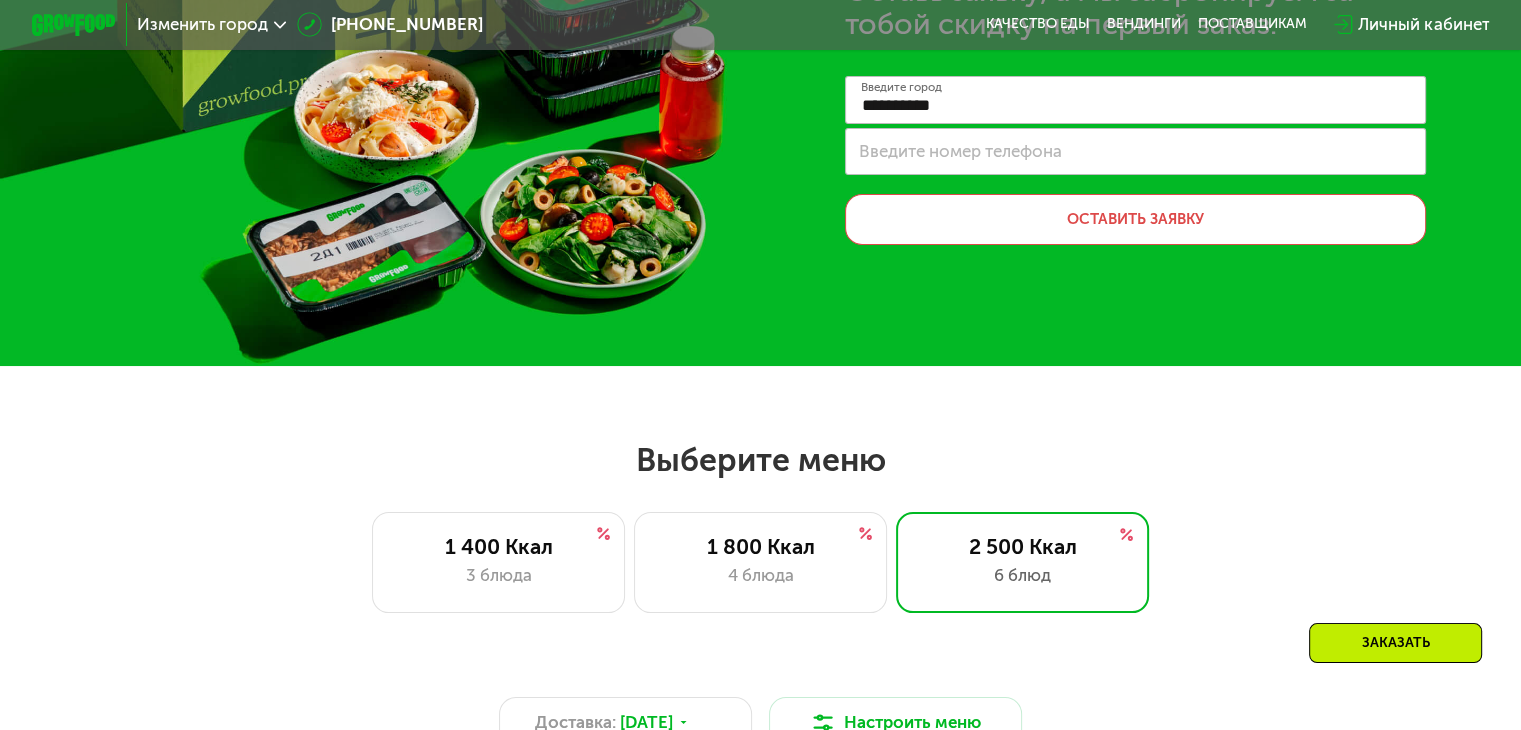 scroll, scrollTop: 621, scrollLeft: 0, axis: vertical 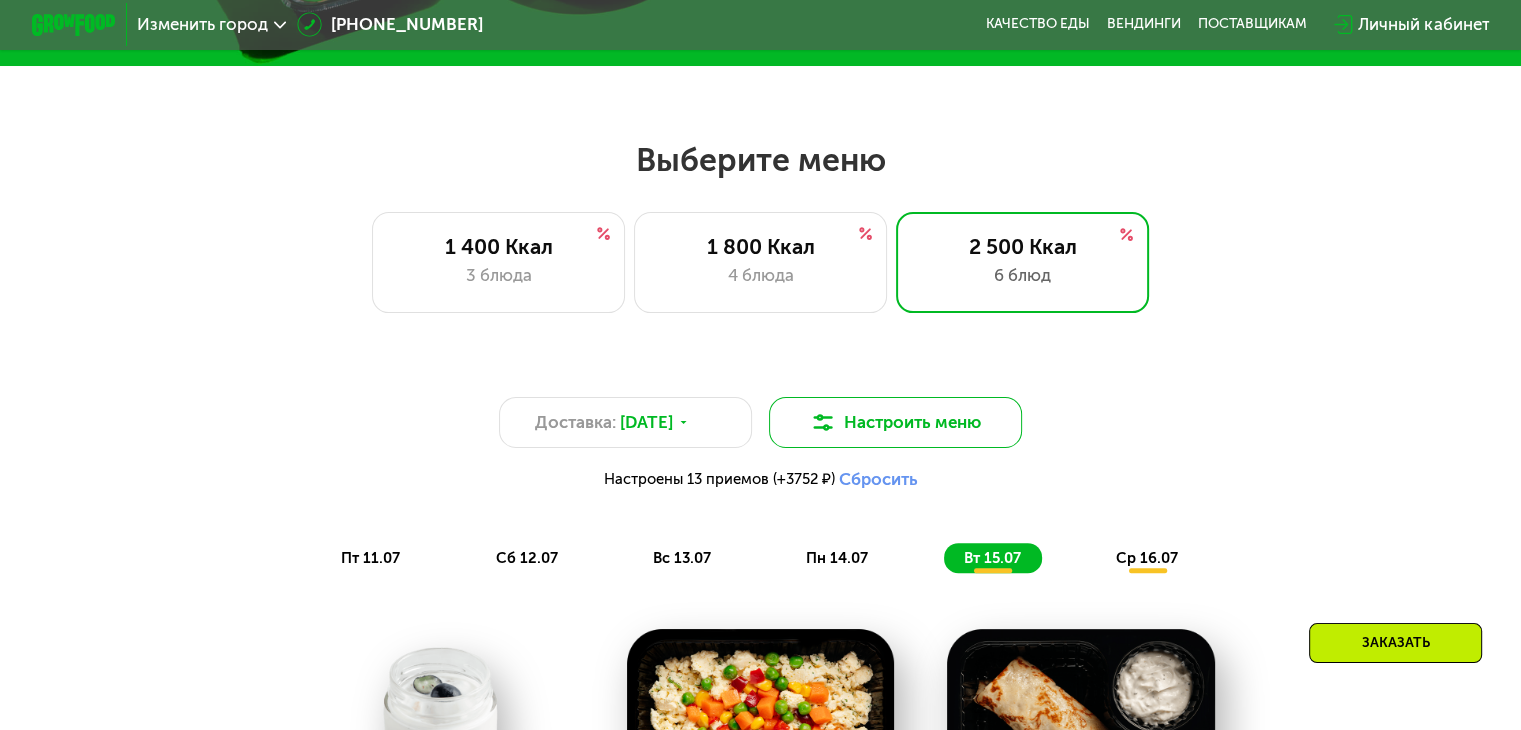 click on "Настроить меню" at bounding box center (896, 422) 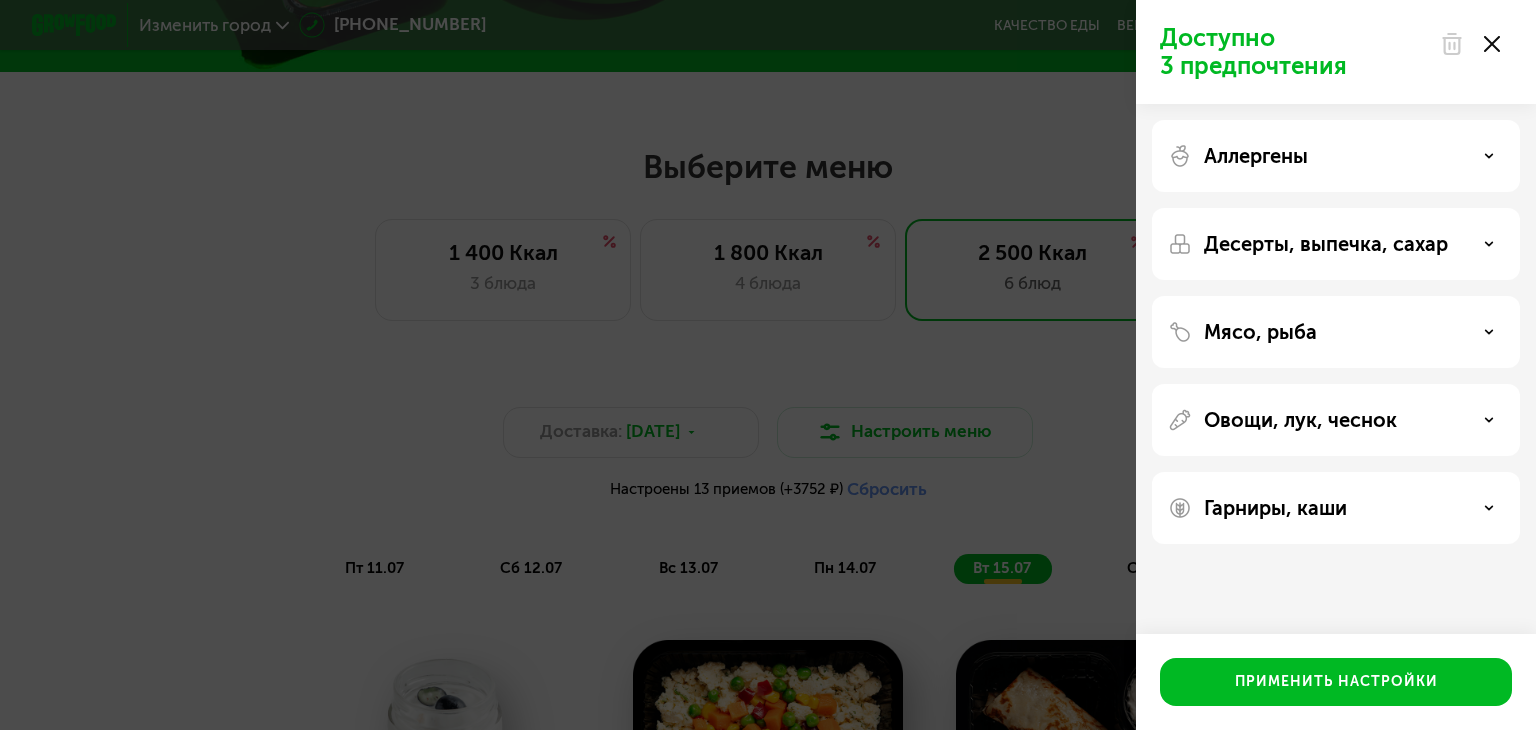 click 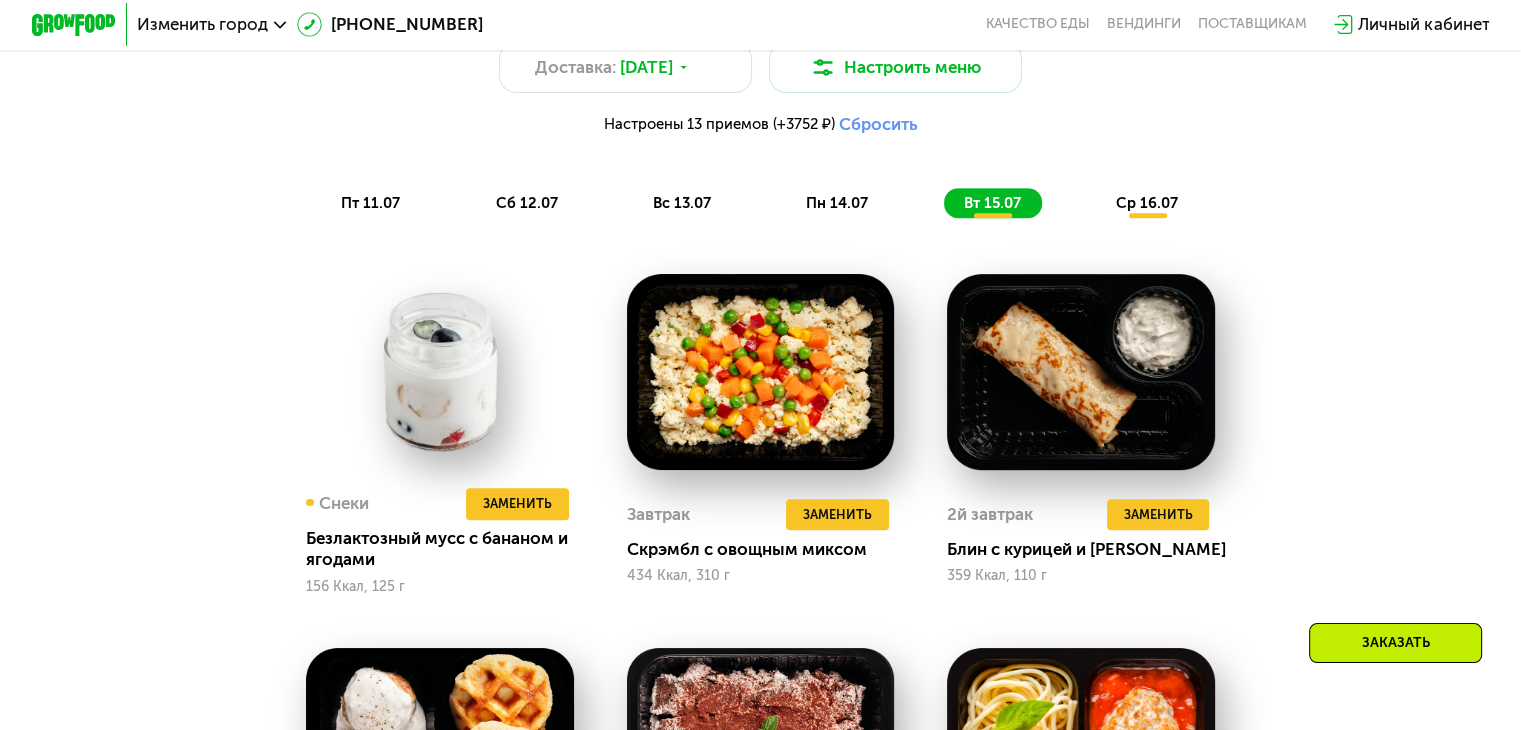 scroll, scrollTop: 1021, scrollLeft: 0, axis: vertical 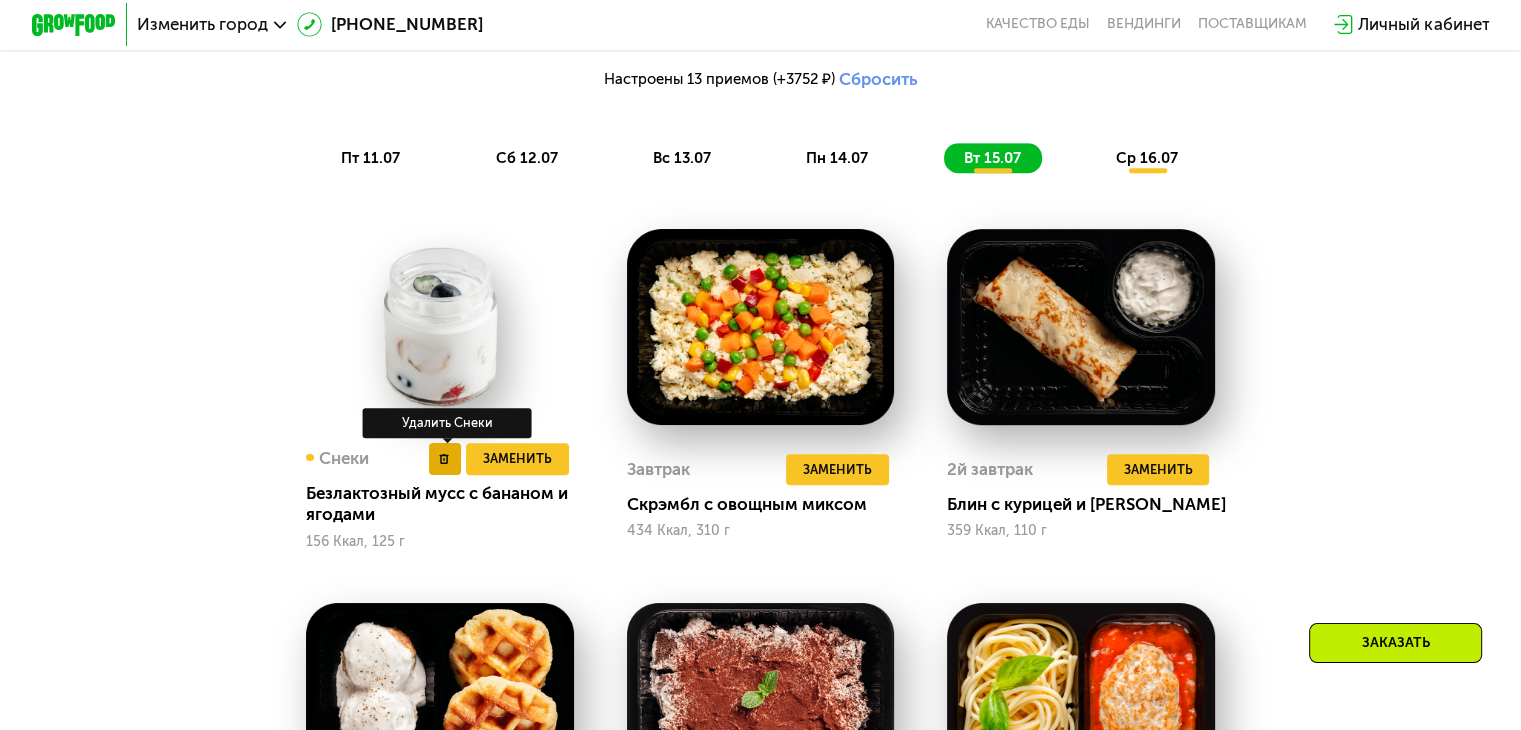 click at bounding box center (445, 459) 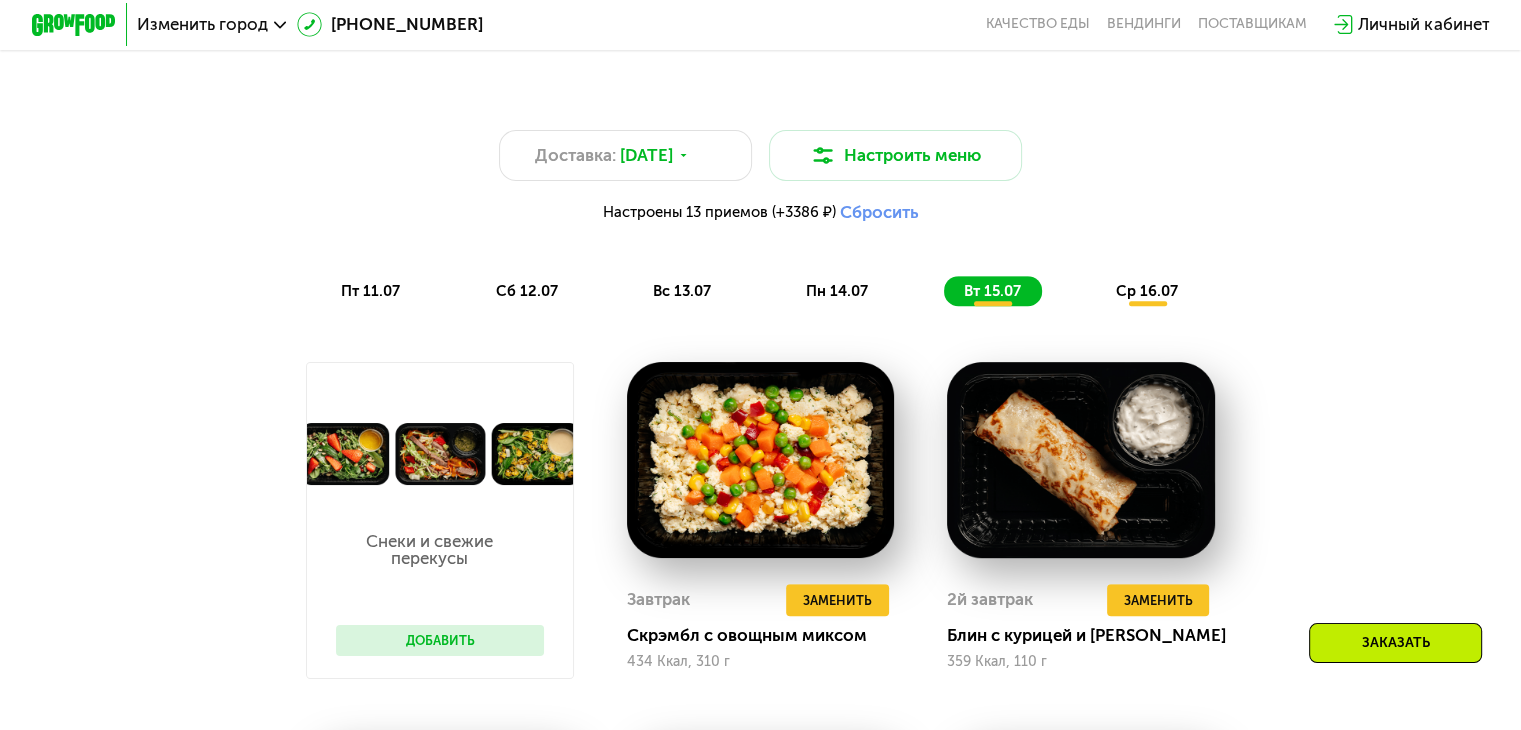 scroll, scrollTop: 921, scrollLeft: 0, axis: vertical 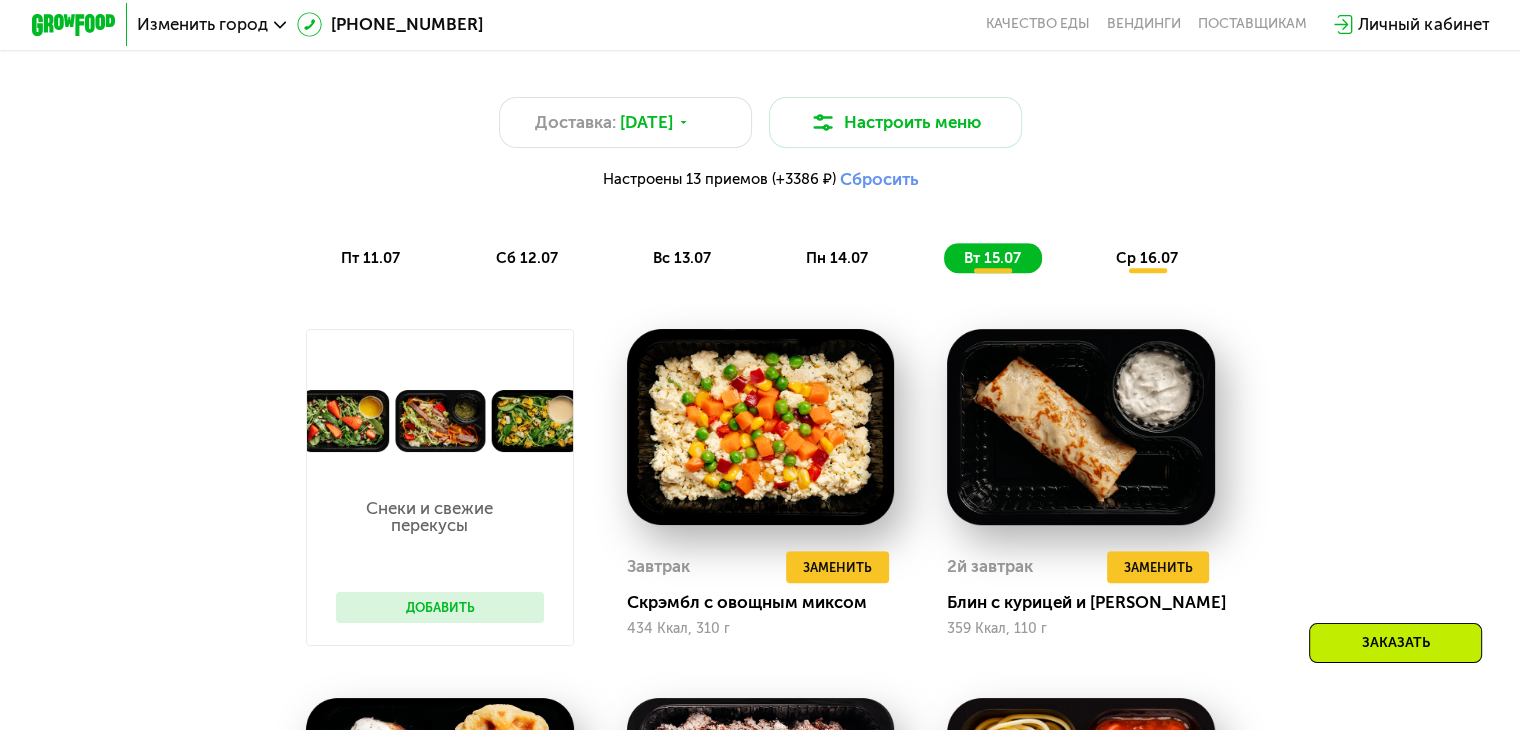 click on "пт 11.07" at bounding box center (370, 258) 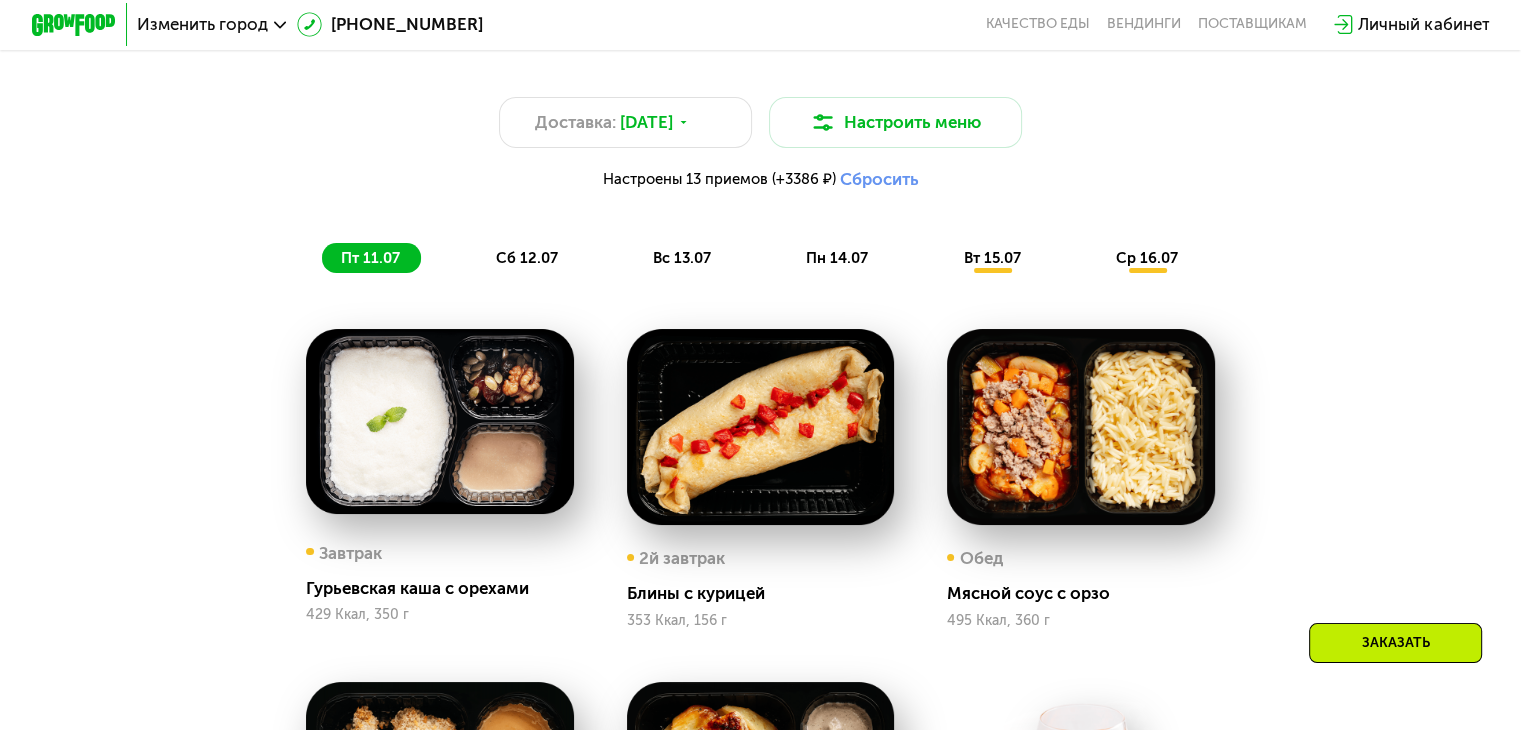 click on "сб 12.07" at bounding box center [526, 258] 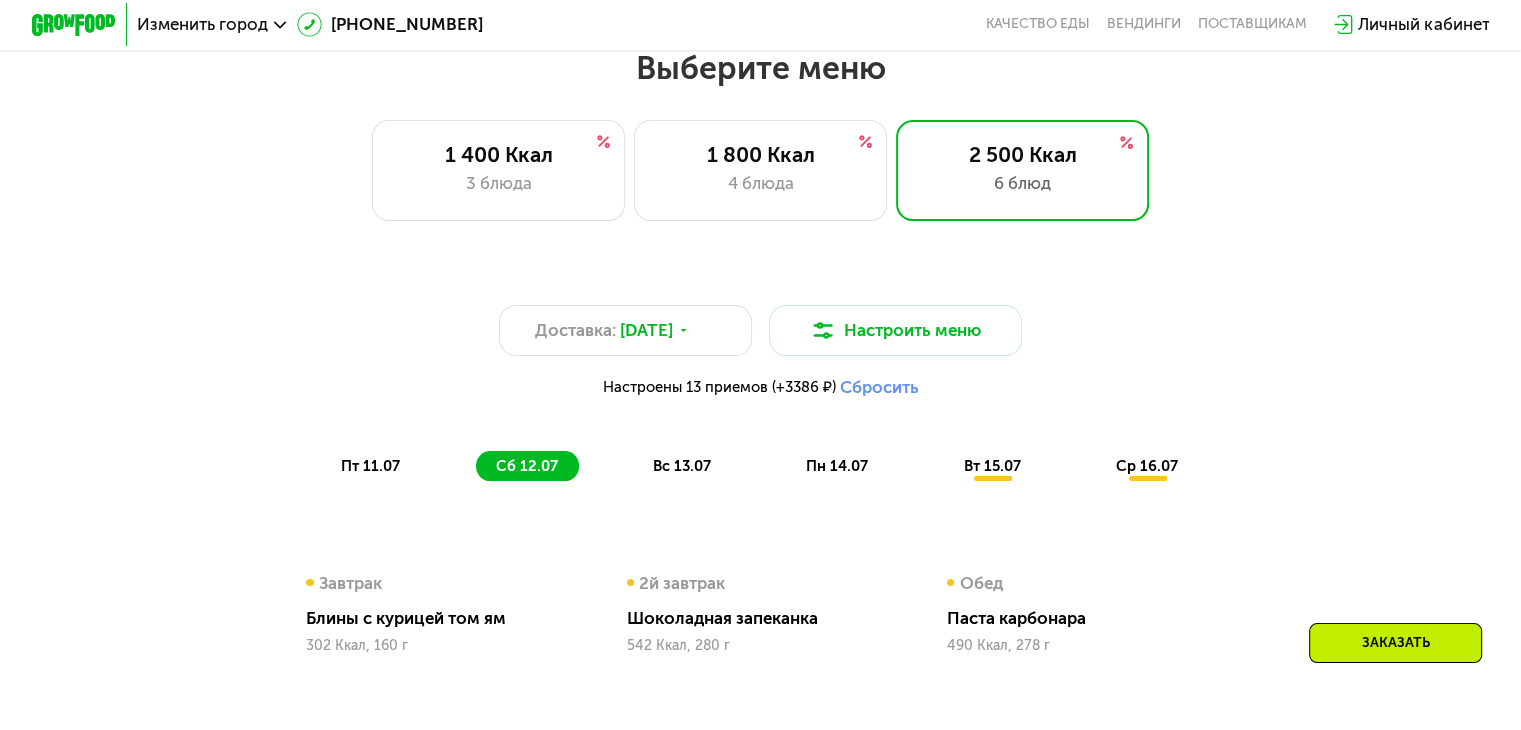 scroll, scrollTop: 700, scrollLeft: 0, axis: vertical 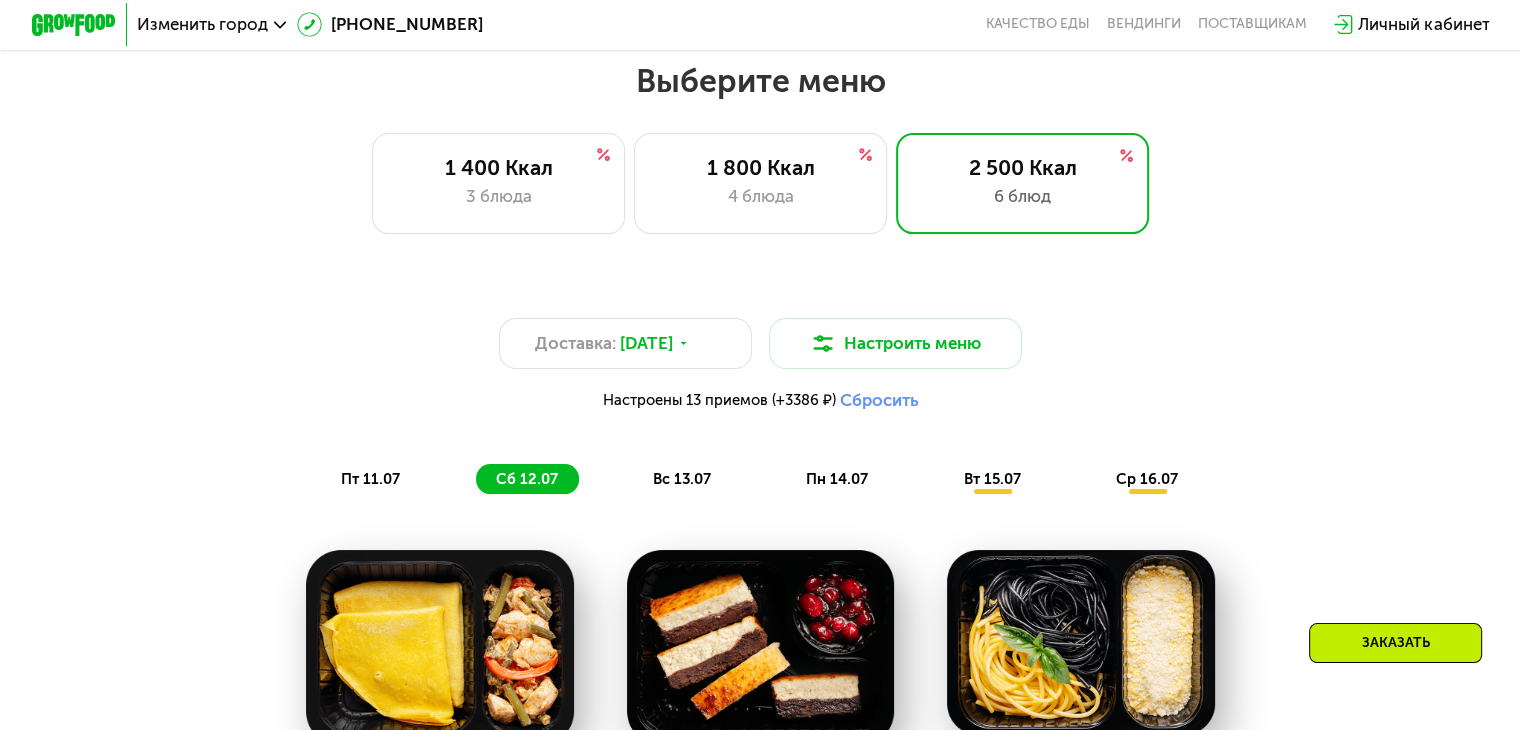 click on "вс 13.07" at bounding box center [682, 479] 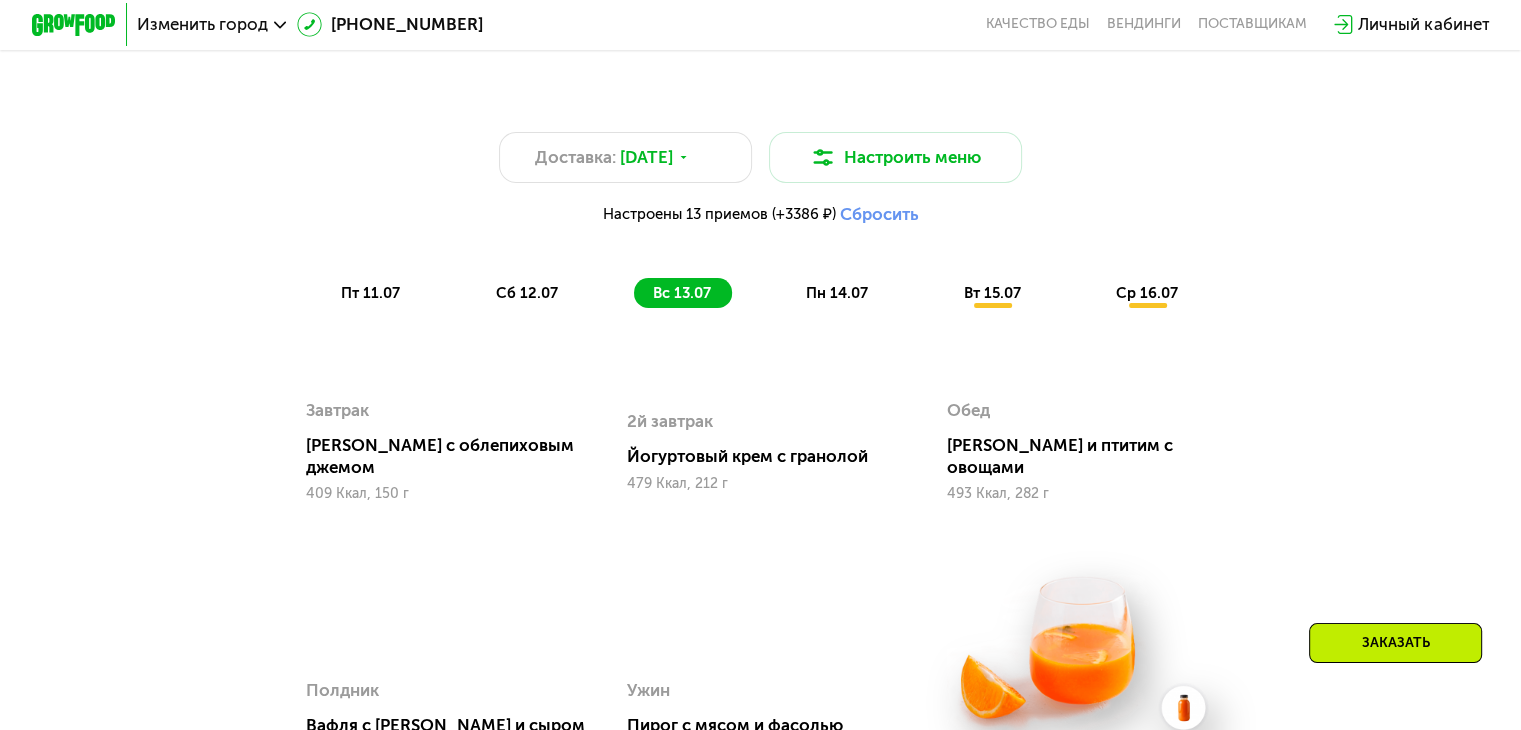 scroll, scrollTop: 900, scrollLeft: 0, axis: vertical 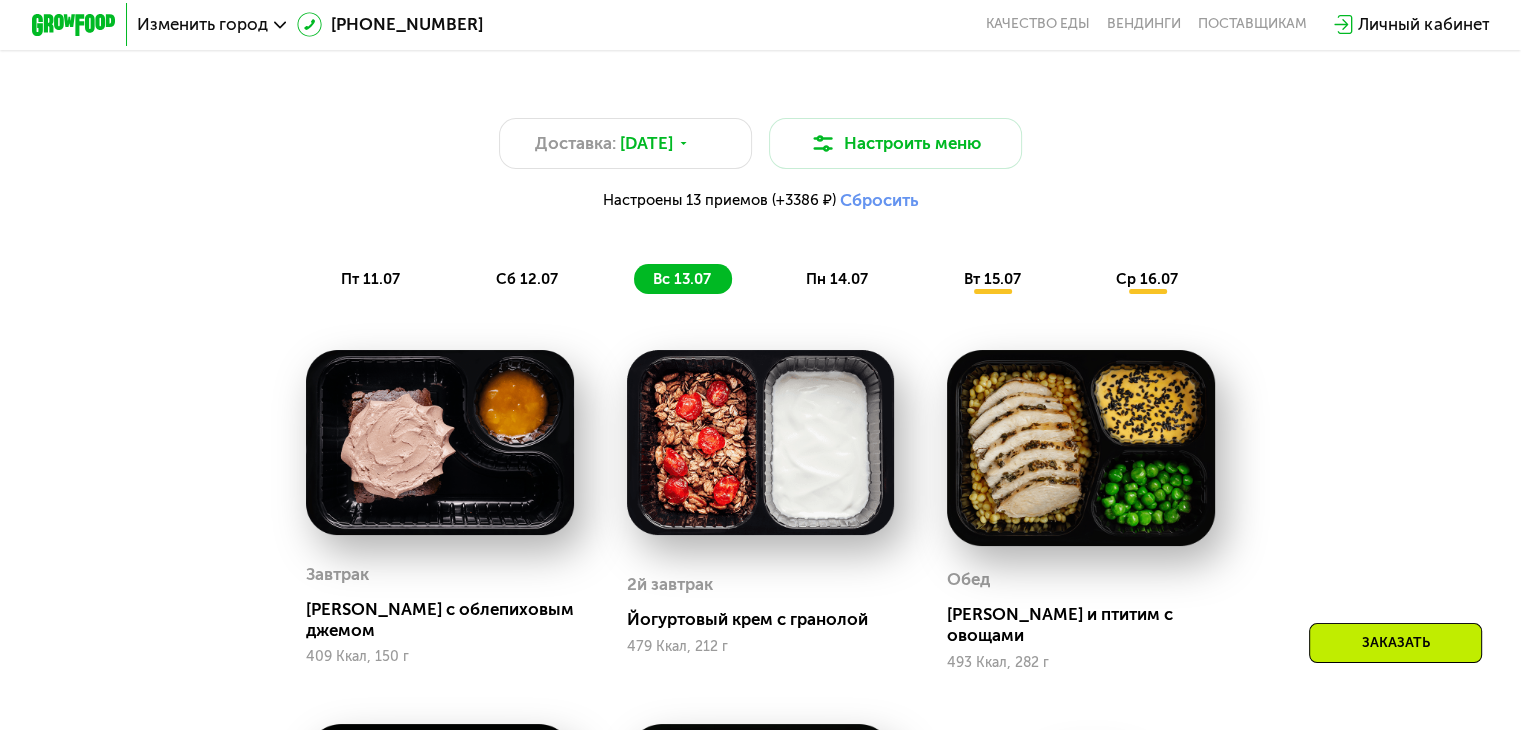 click on "пн 14.07" at bounding box center (837, 279) 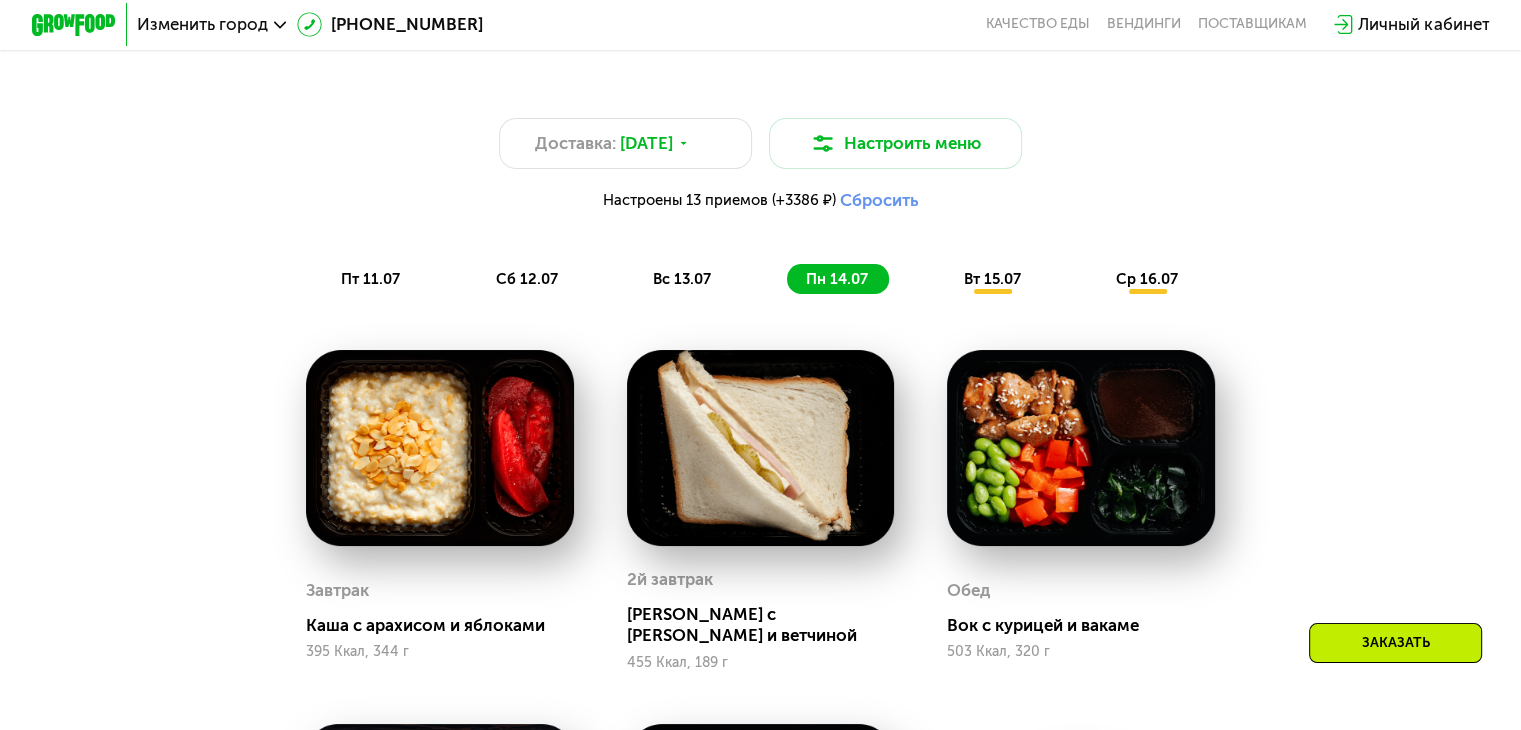 click on "вт 15.07" at bounding box center (991, 279) 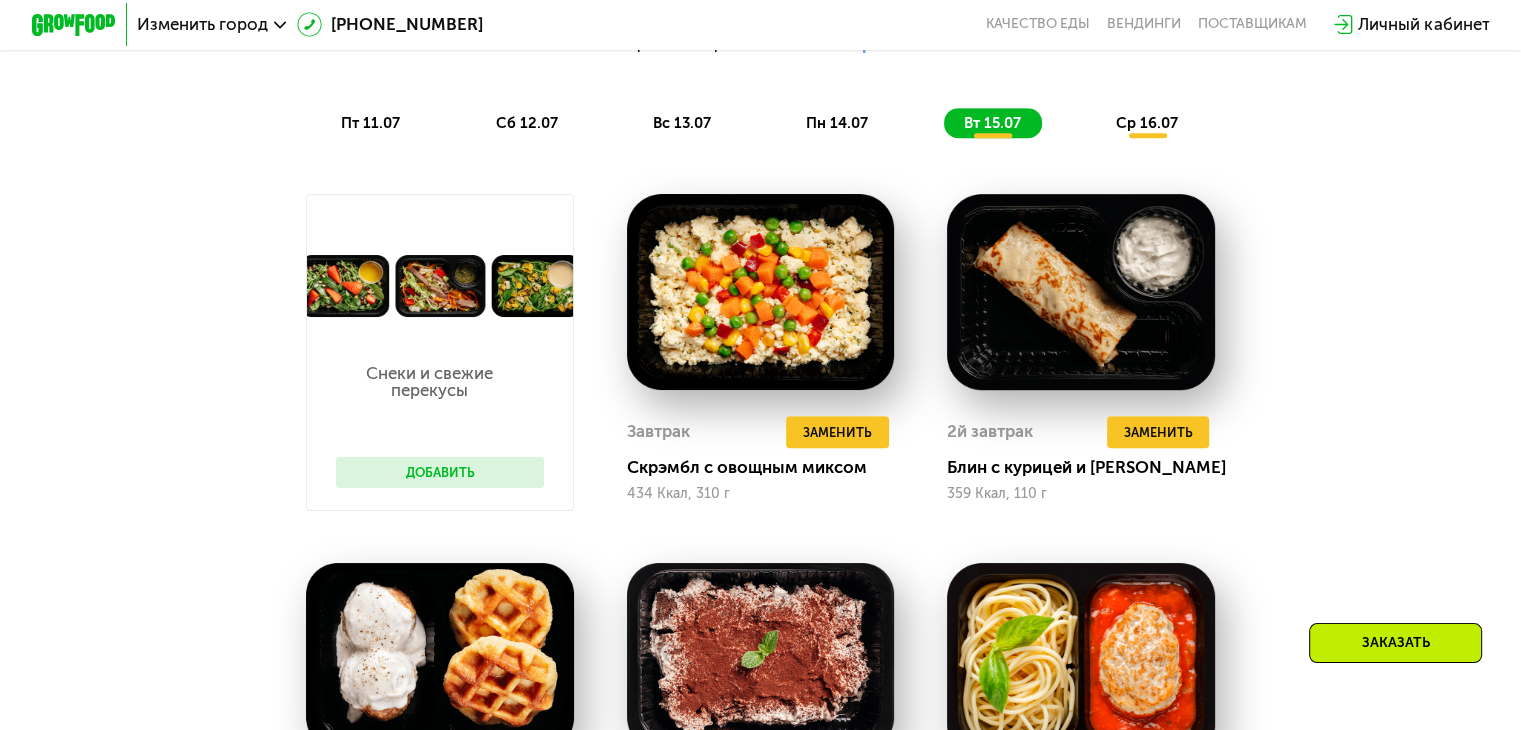 scroll, scrollTop: 1100, scrollLeft: 0, axis: vertical 